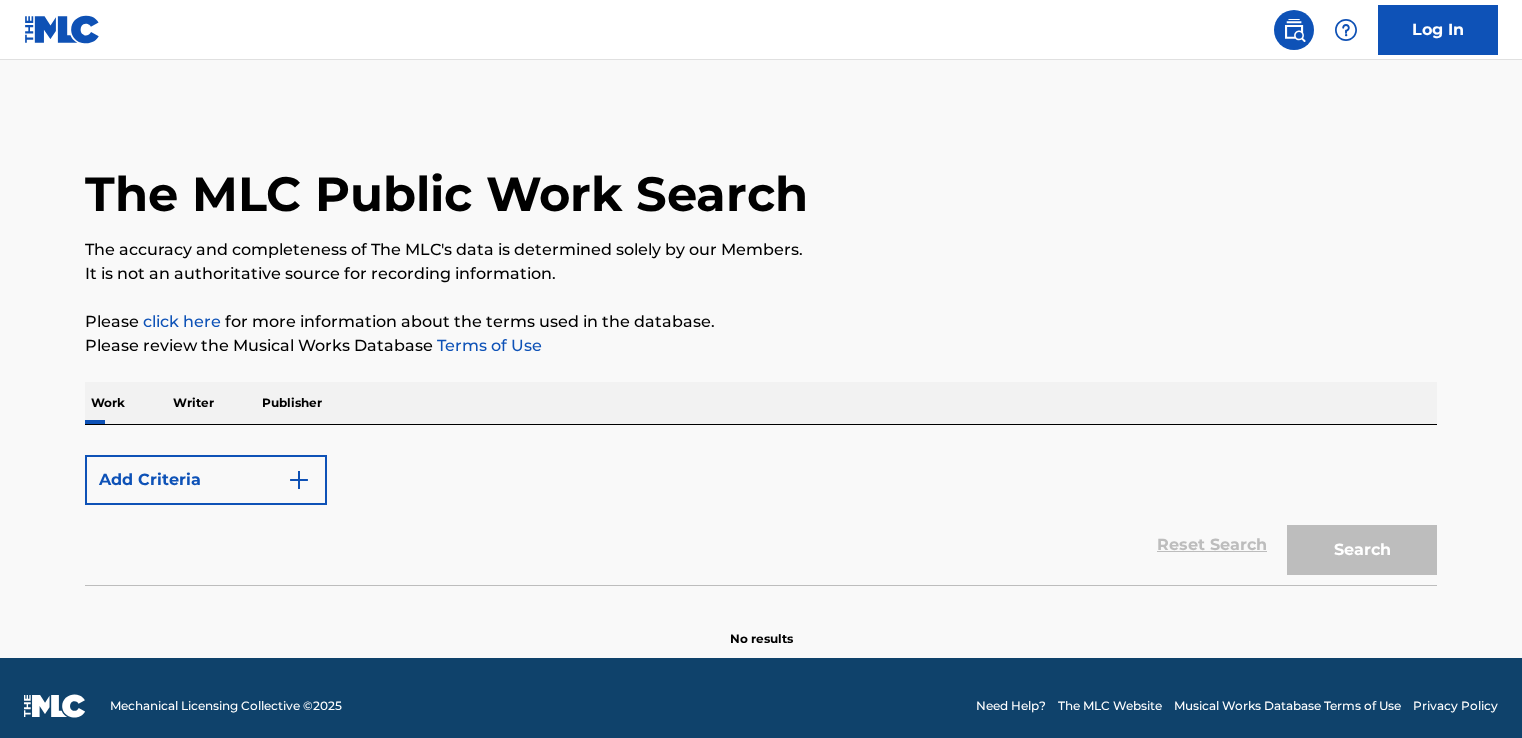 scroll, scrollTop: 0, scrollLeft: 0, axis: both 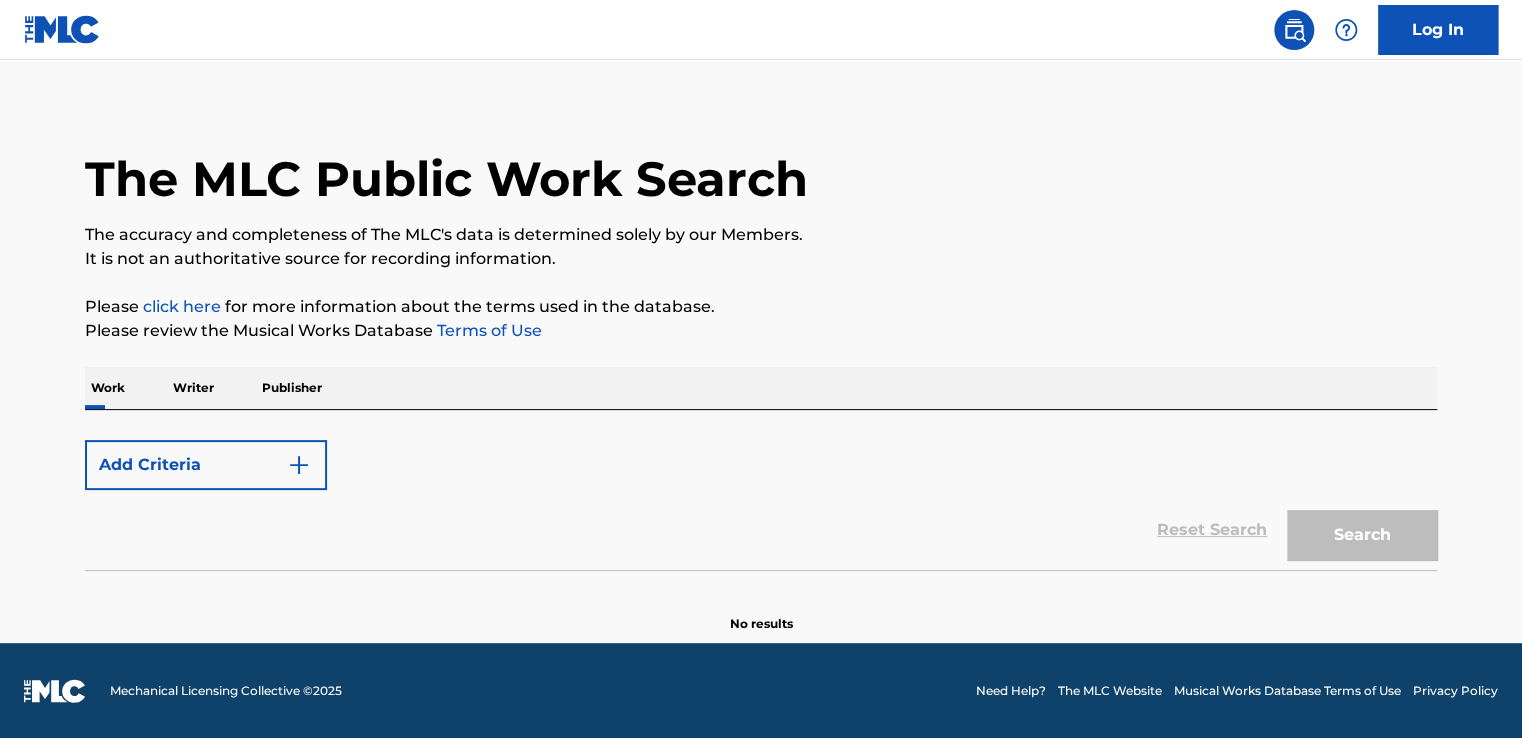 click at bounding box center (299, 465) 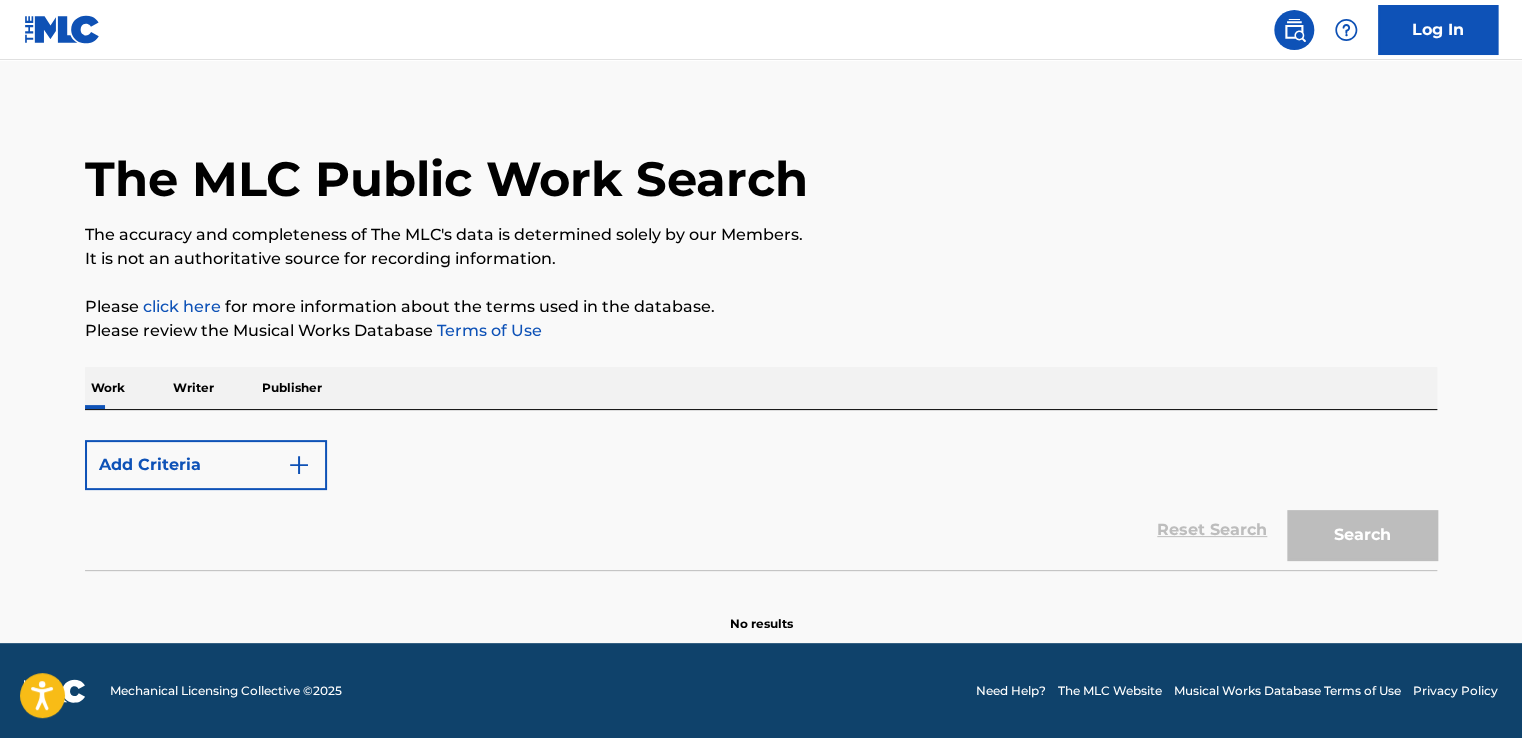 scroll, scrollTop: 0, scrollLeft: 0, axis: both 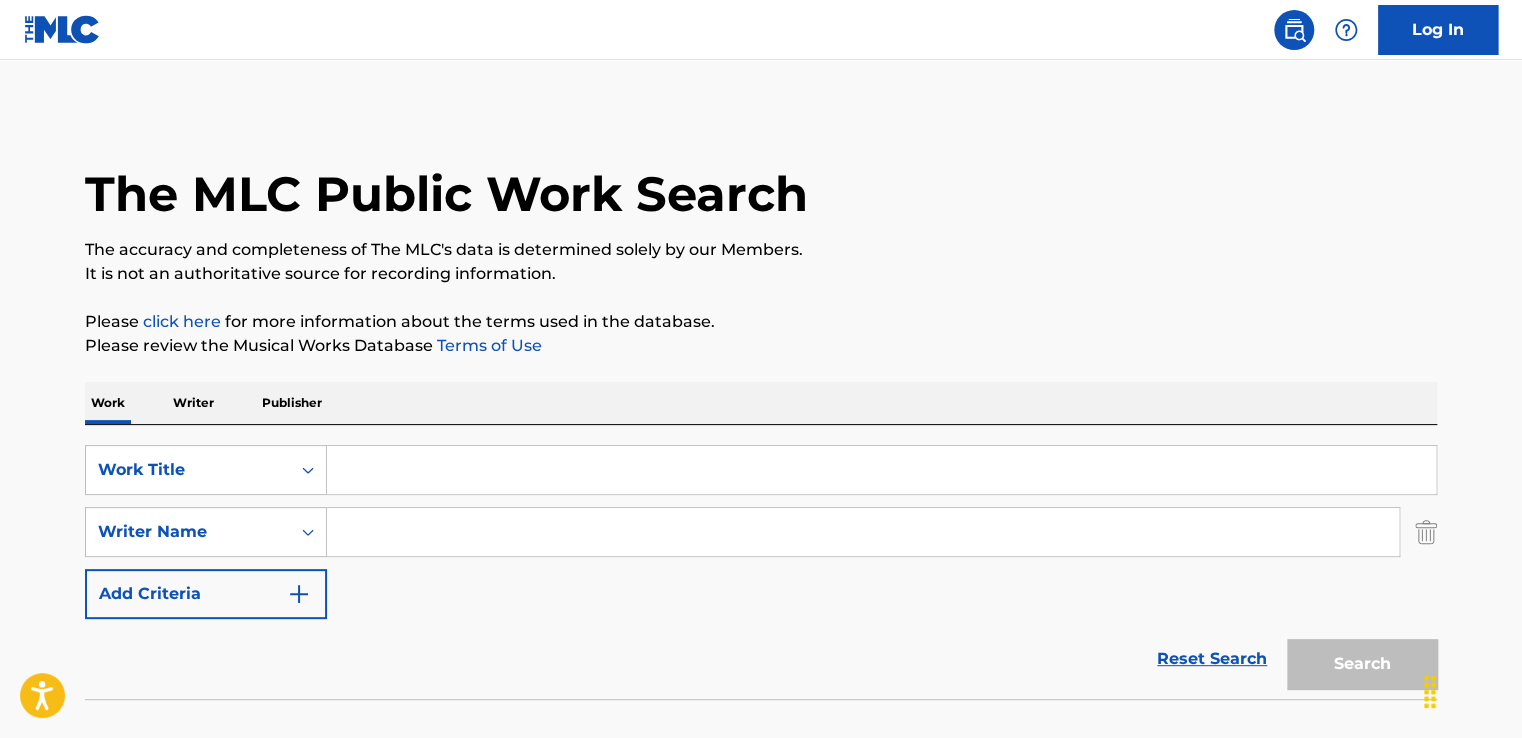 click on "Writer" at bounding box center (193, 403) 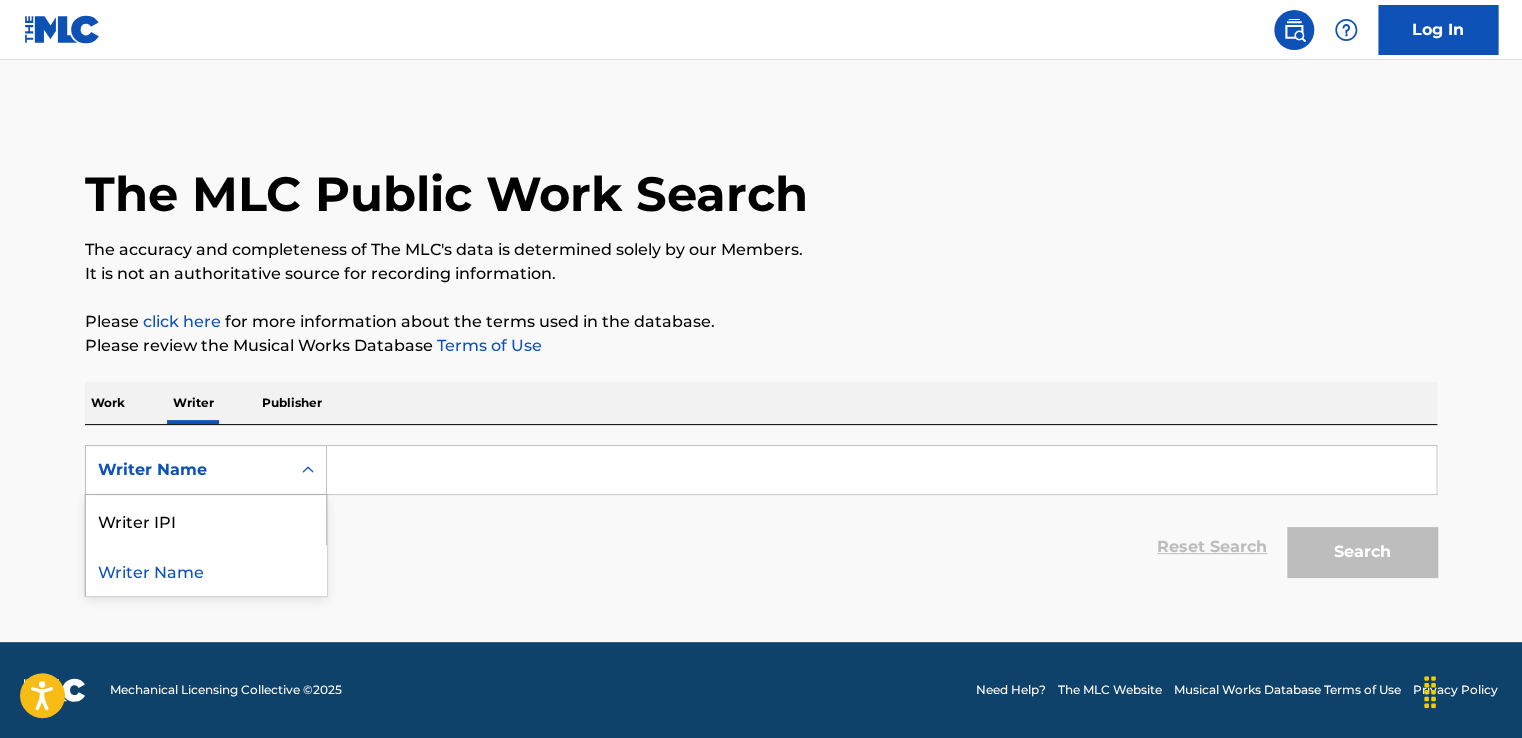 click 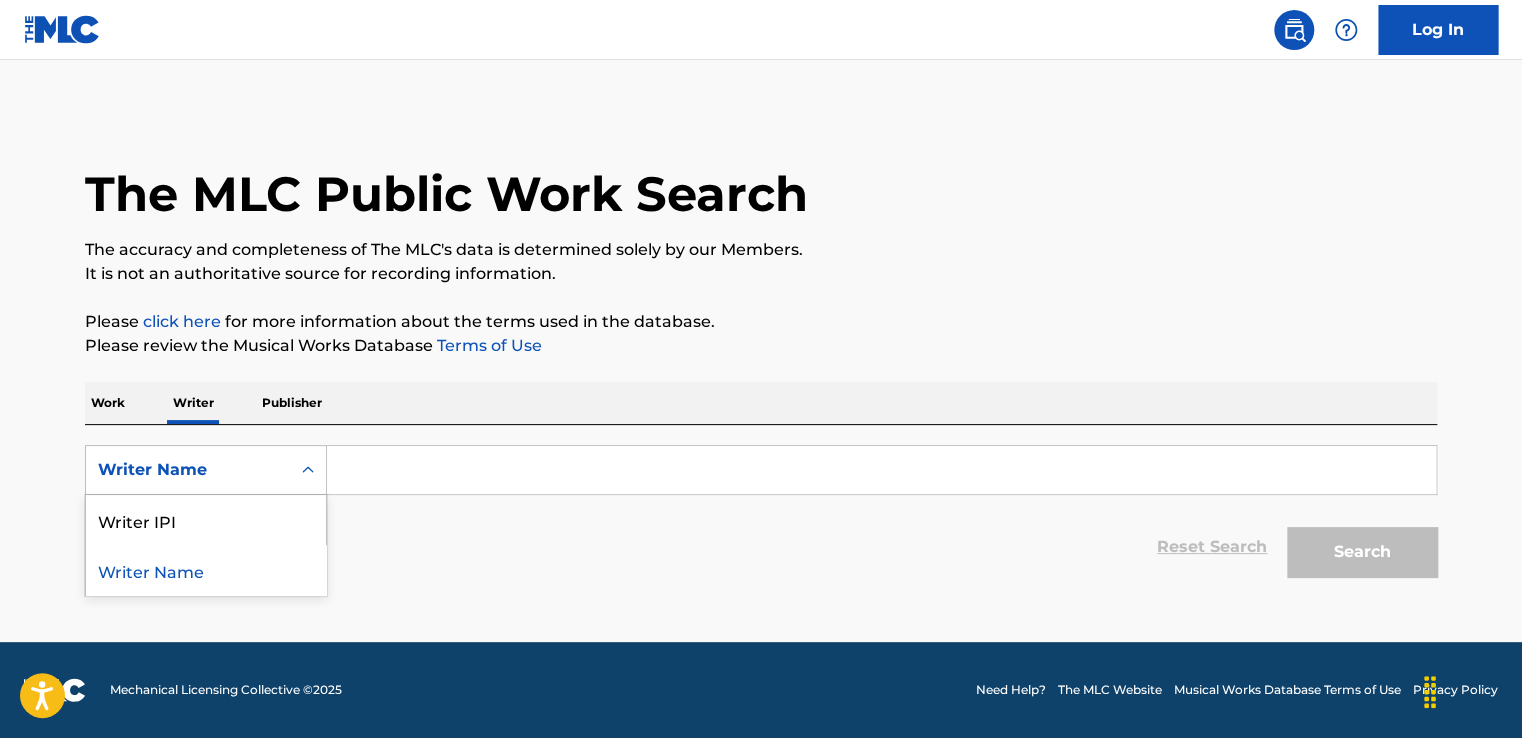 click 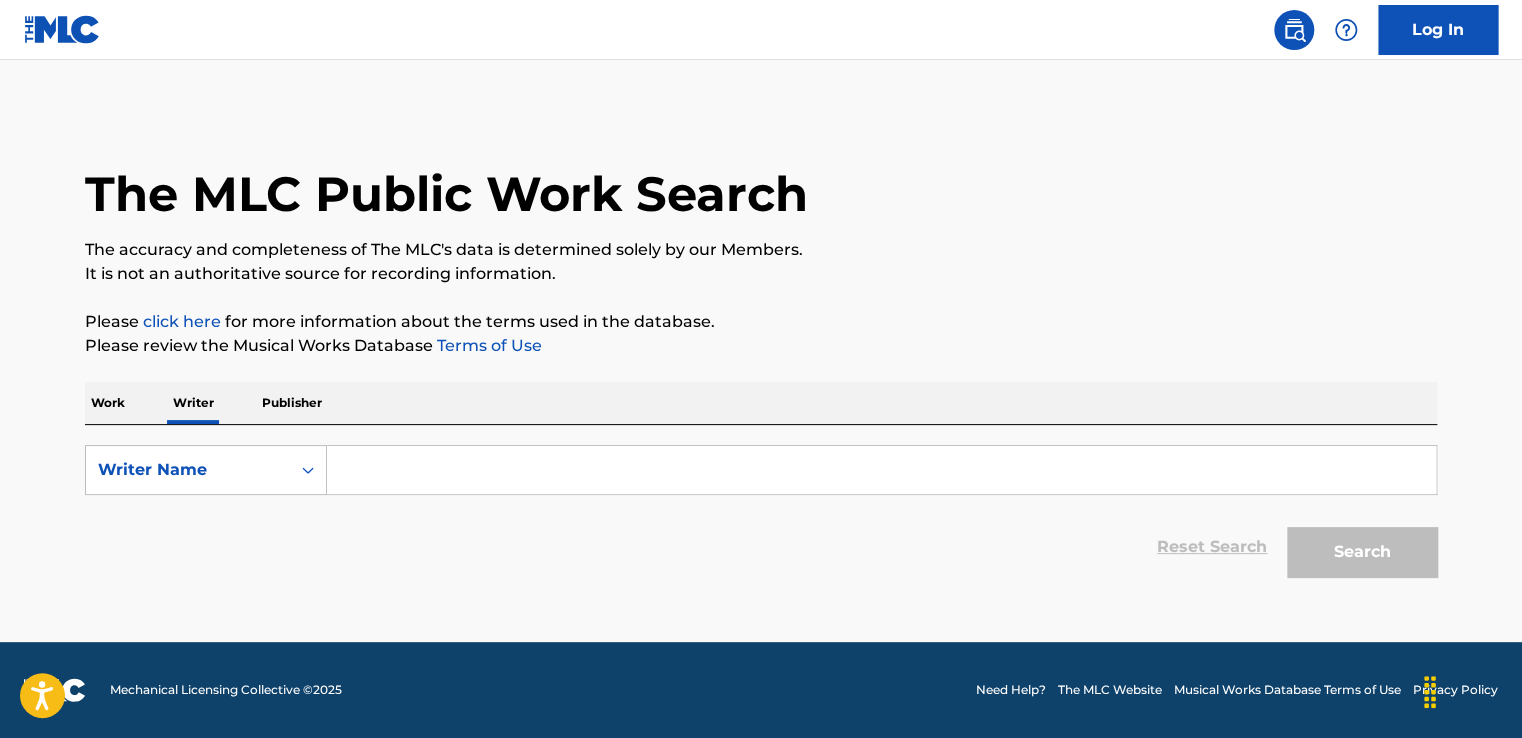 type 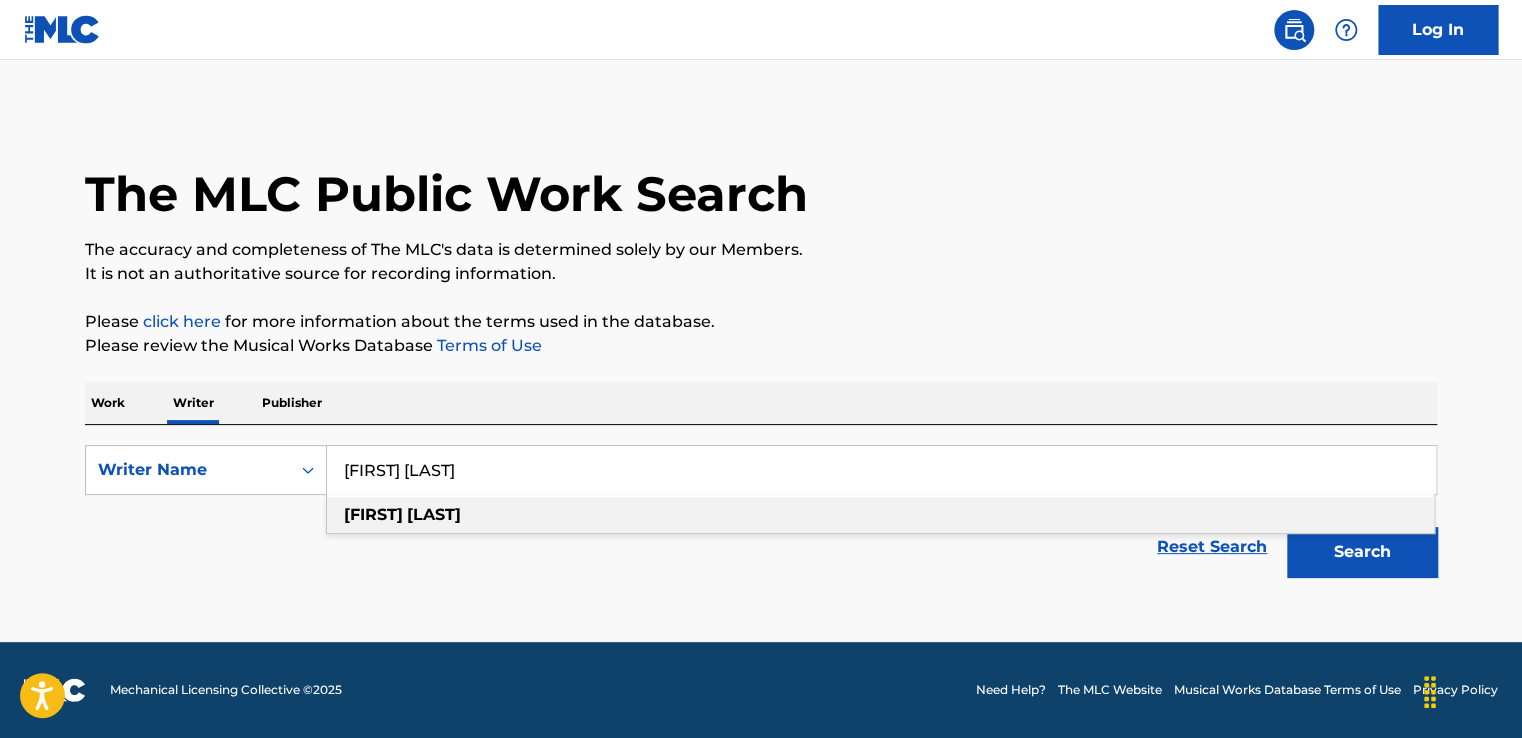 click on "[FIRST]" at bounding box center [373, 514] 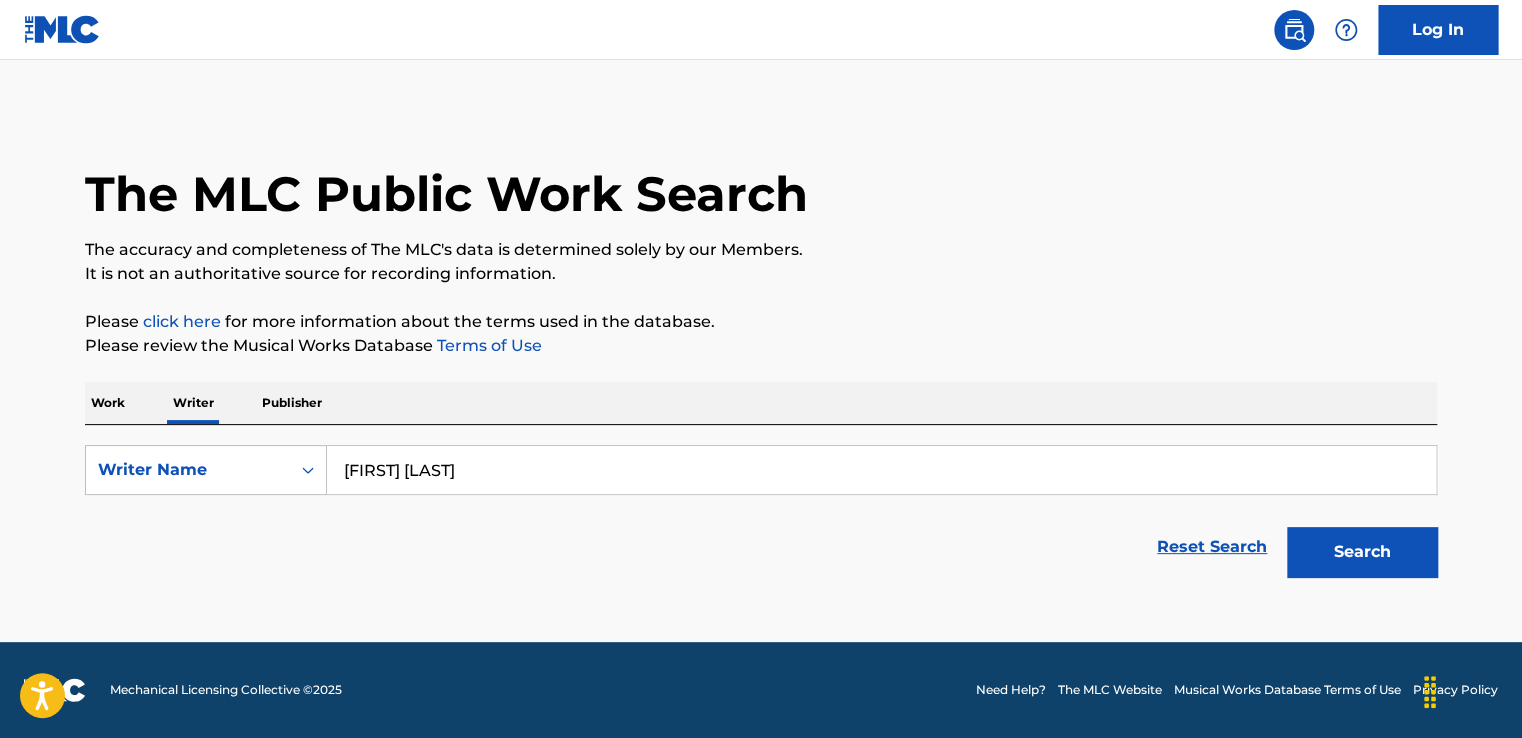 click on "Search" at bounding box center [1362, 552] 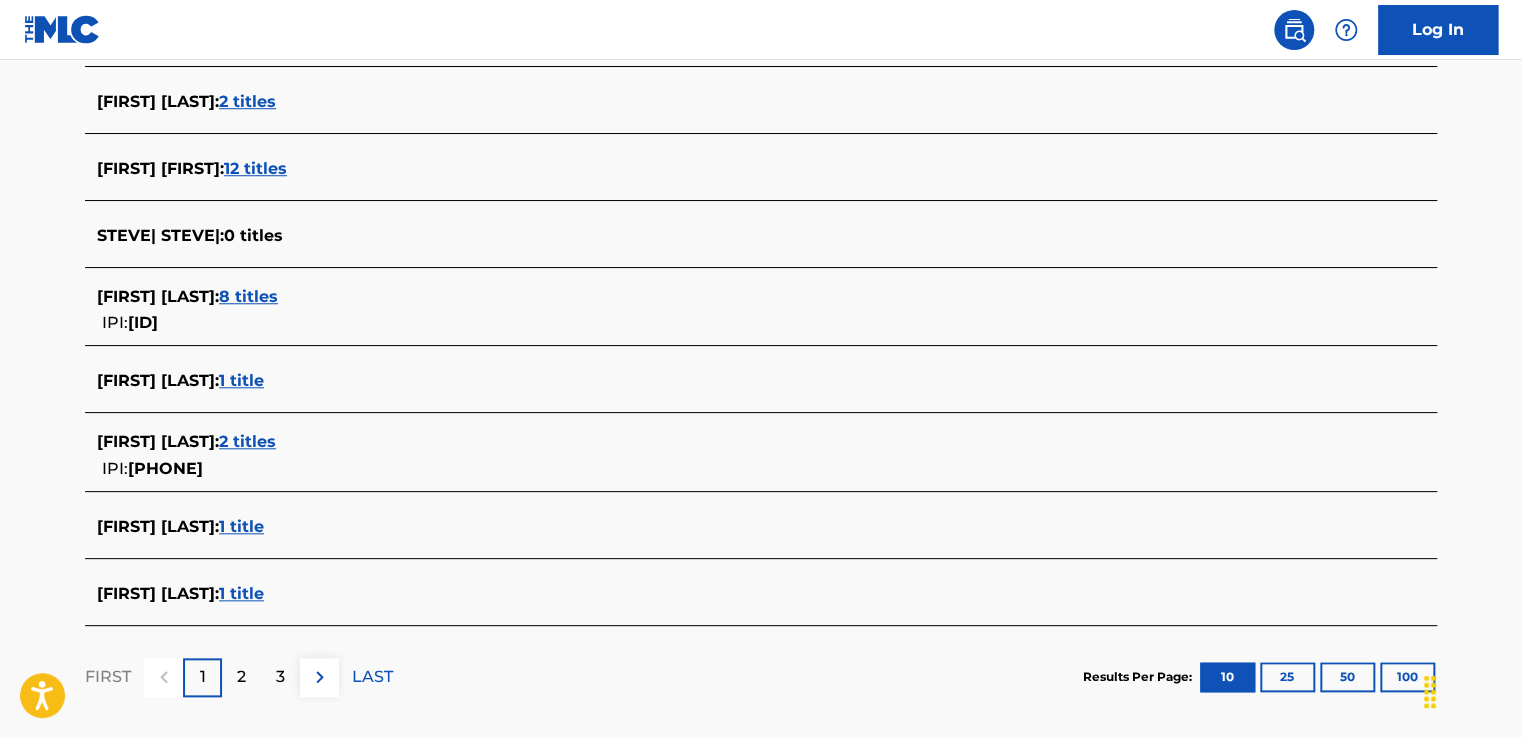 scroll, scrollTop: 792, scrollLeft: 0, axis: vertical 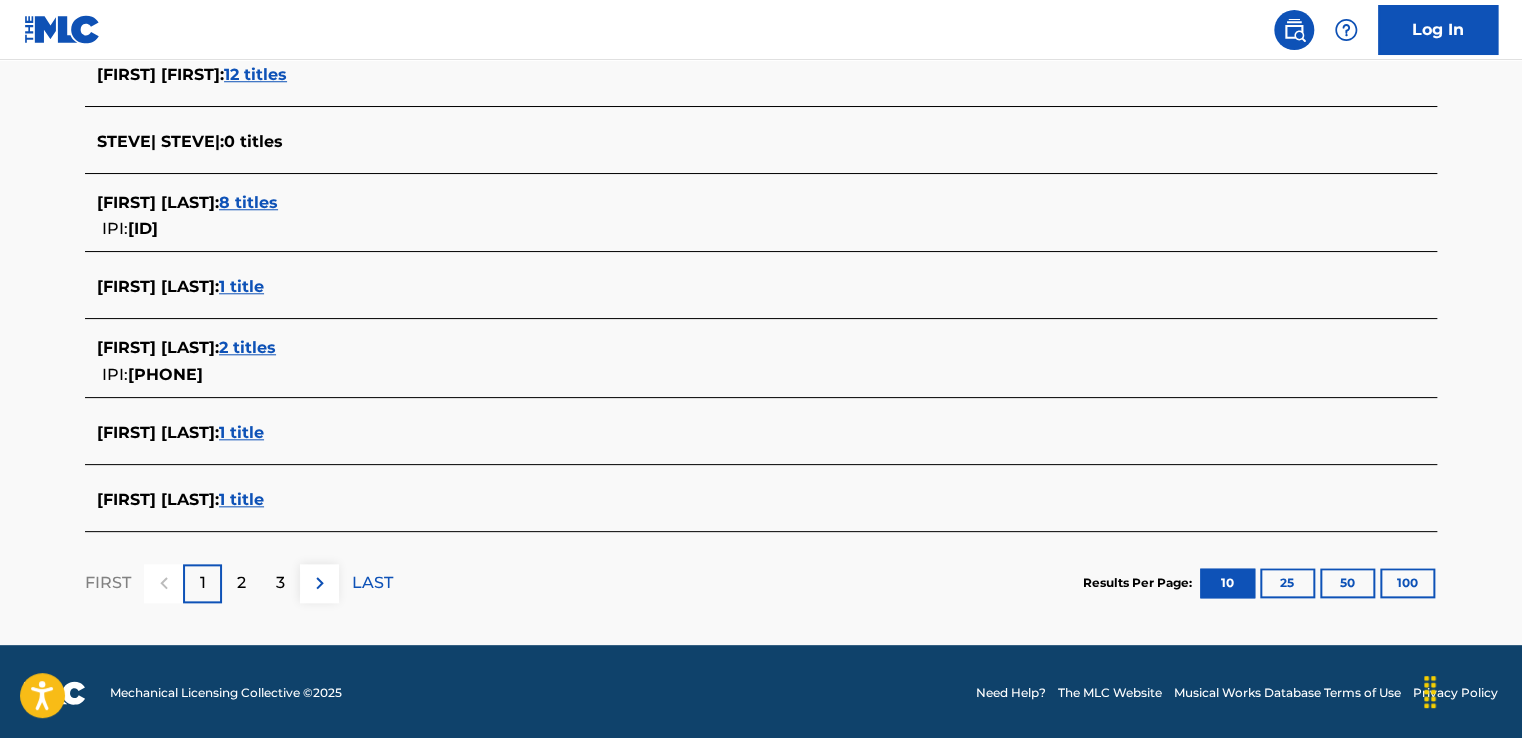 click on "1 title" at bounding box center [241, 432] 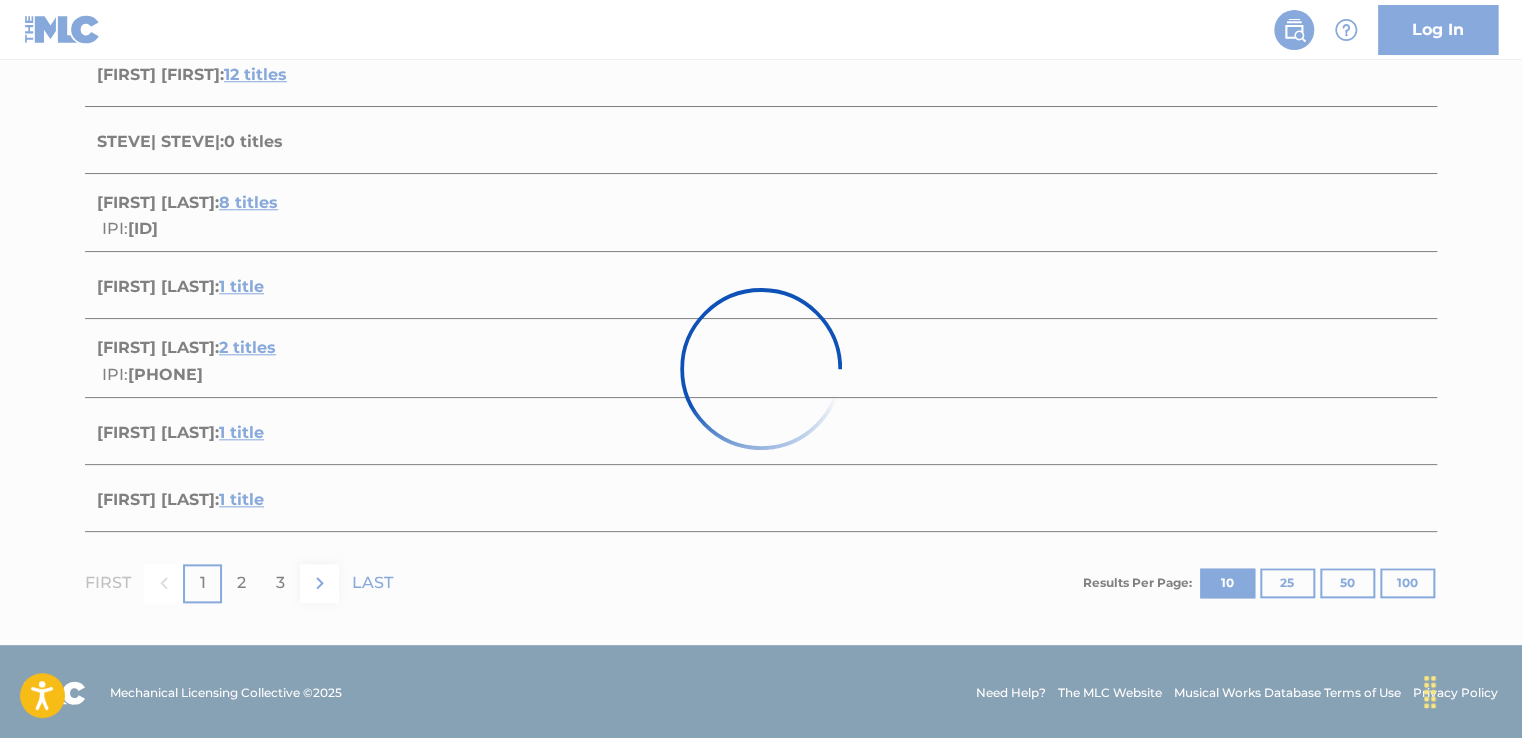 scroll, scrollTop: 287, scrollLeft: 0, axis: vertical 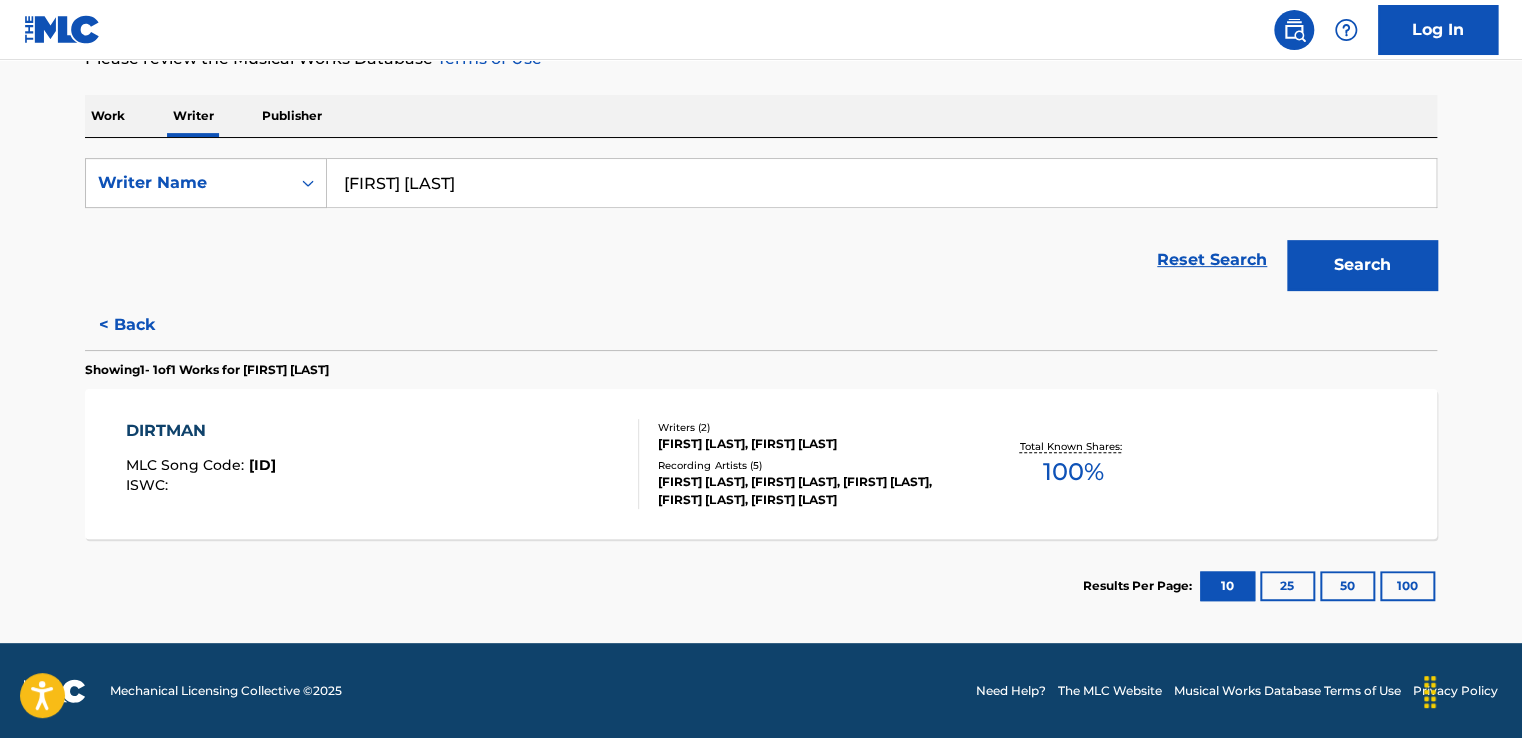 click on "< Back" at bounding box center (145, 325) 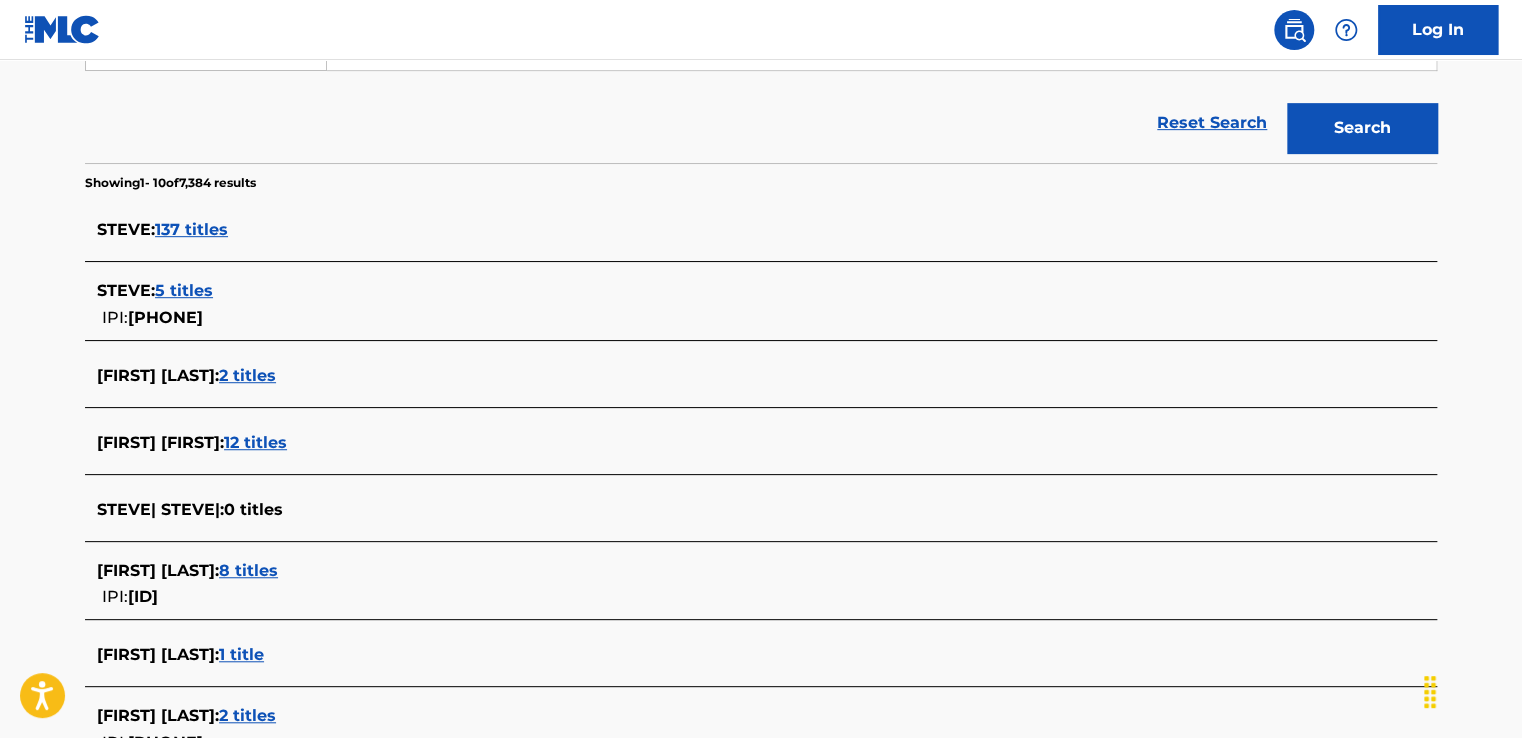 scroll, scrollTop: 587, scrollLeft: 0, axis: vertical 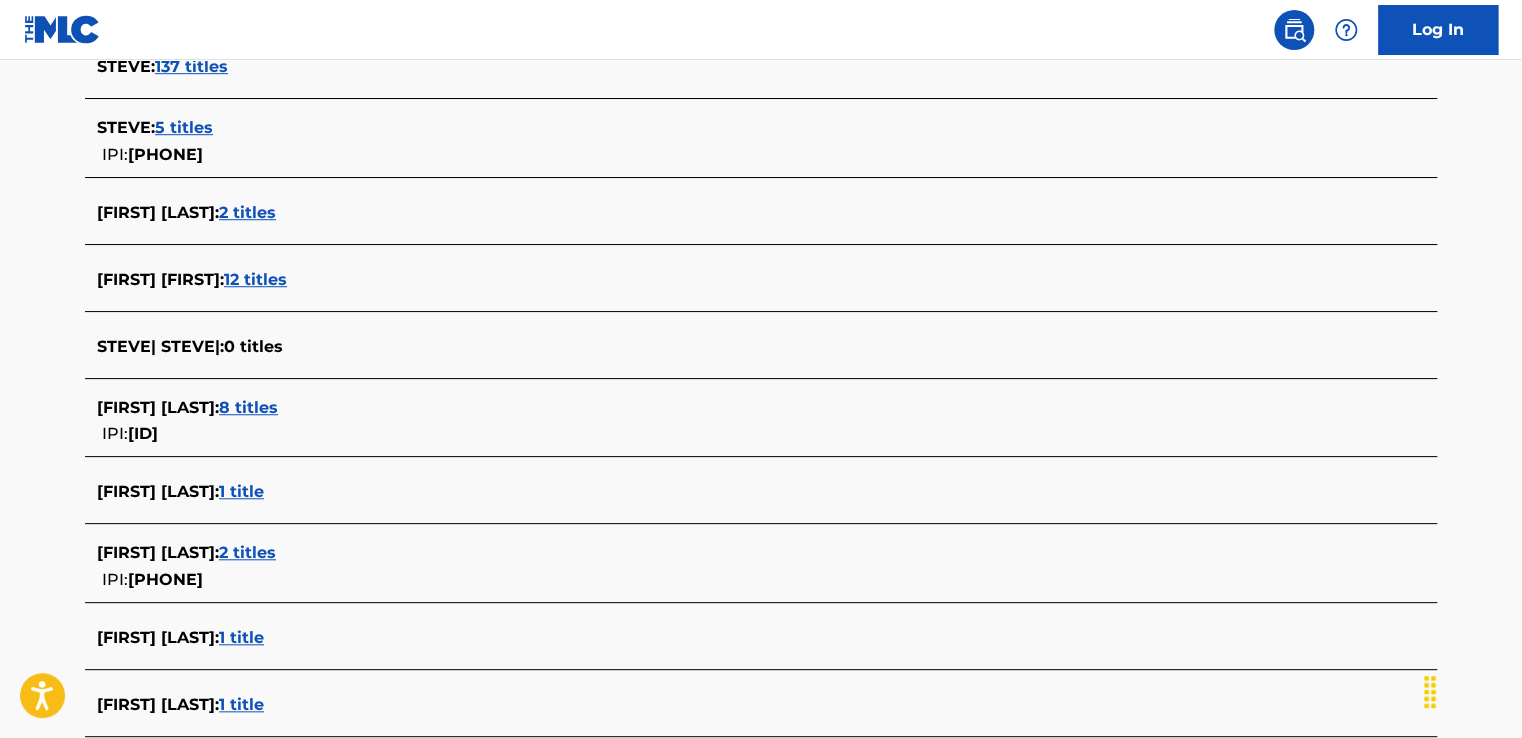 click on "1 title" at bounding box center [241, 637] 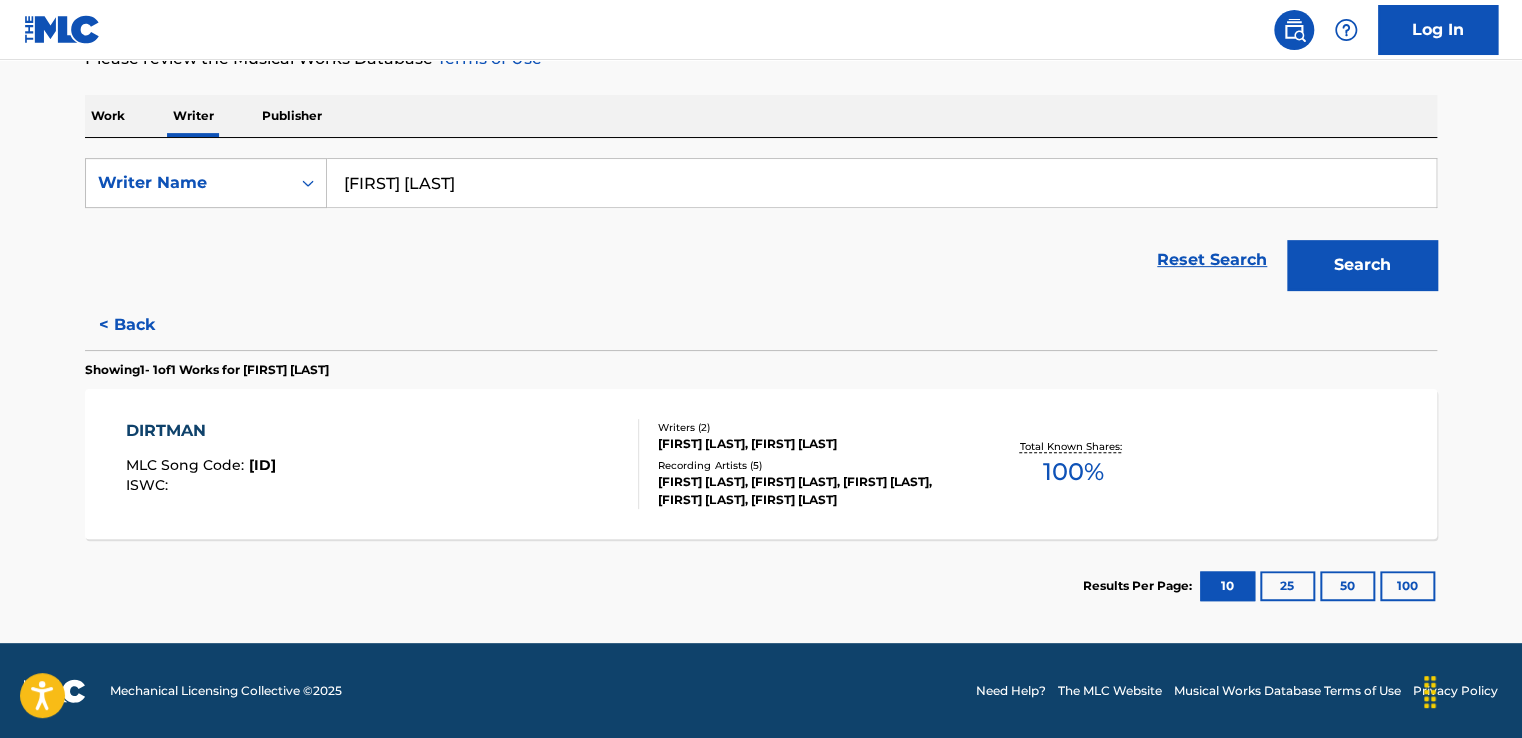 click on "< Back" at bounding box center [145, 325] 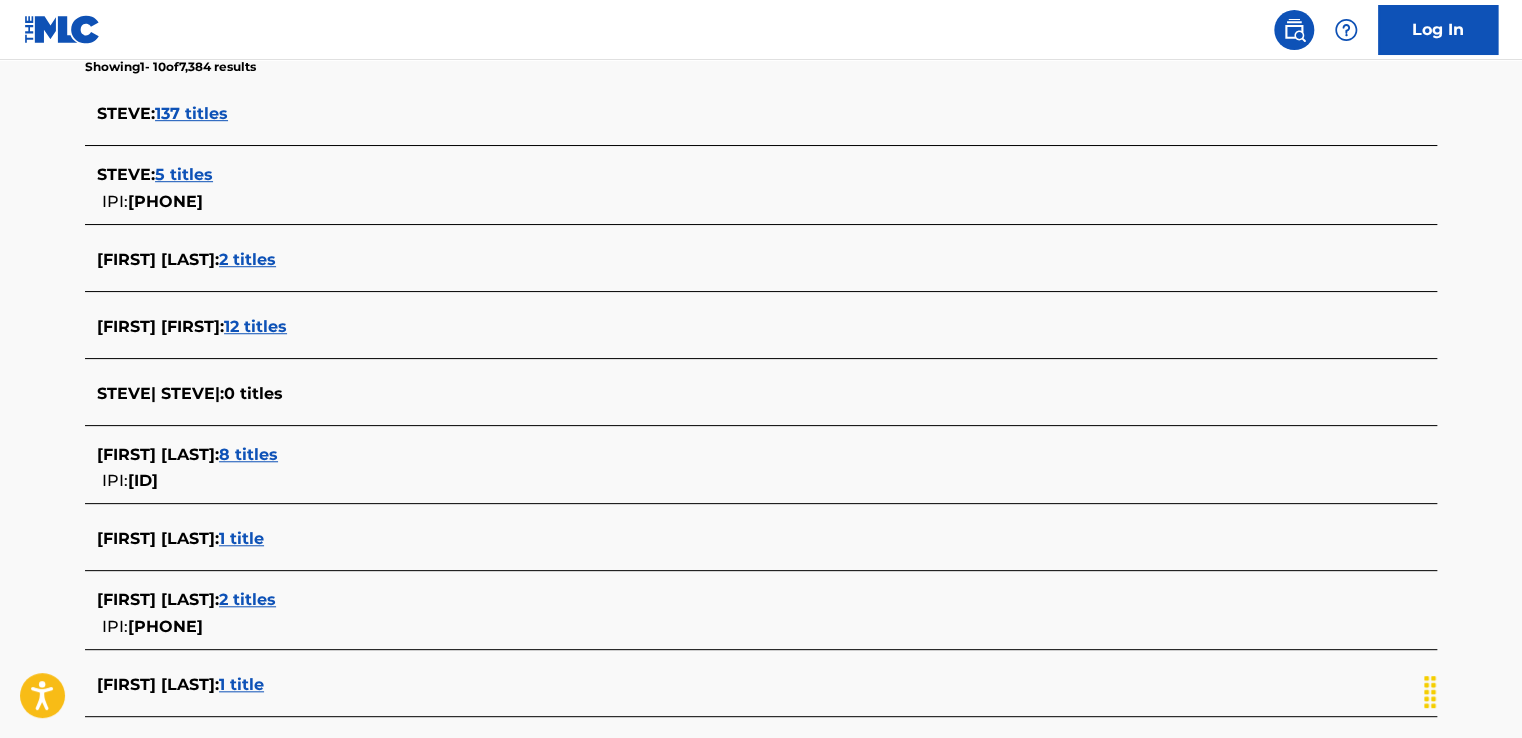 scroll, scrollTop: 492, scrollLeft: 0, axis: vertical 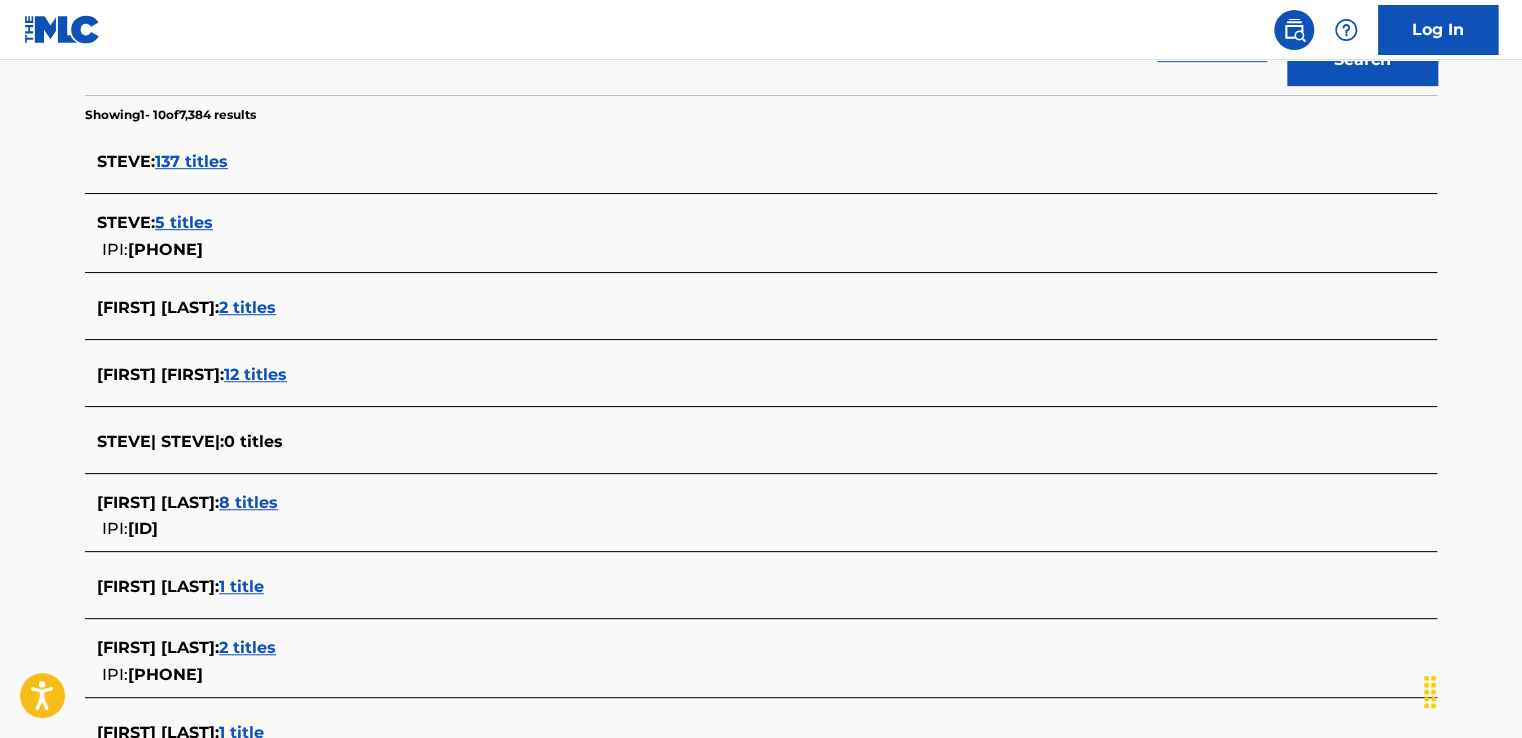 click on "12 titles" at bounding box center [255, 374] 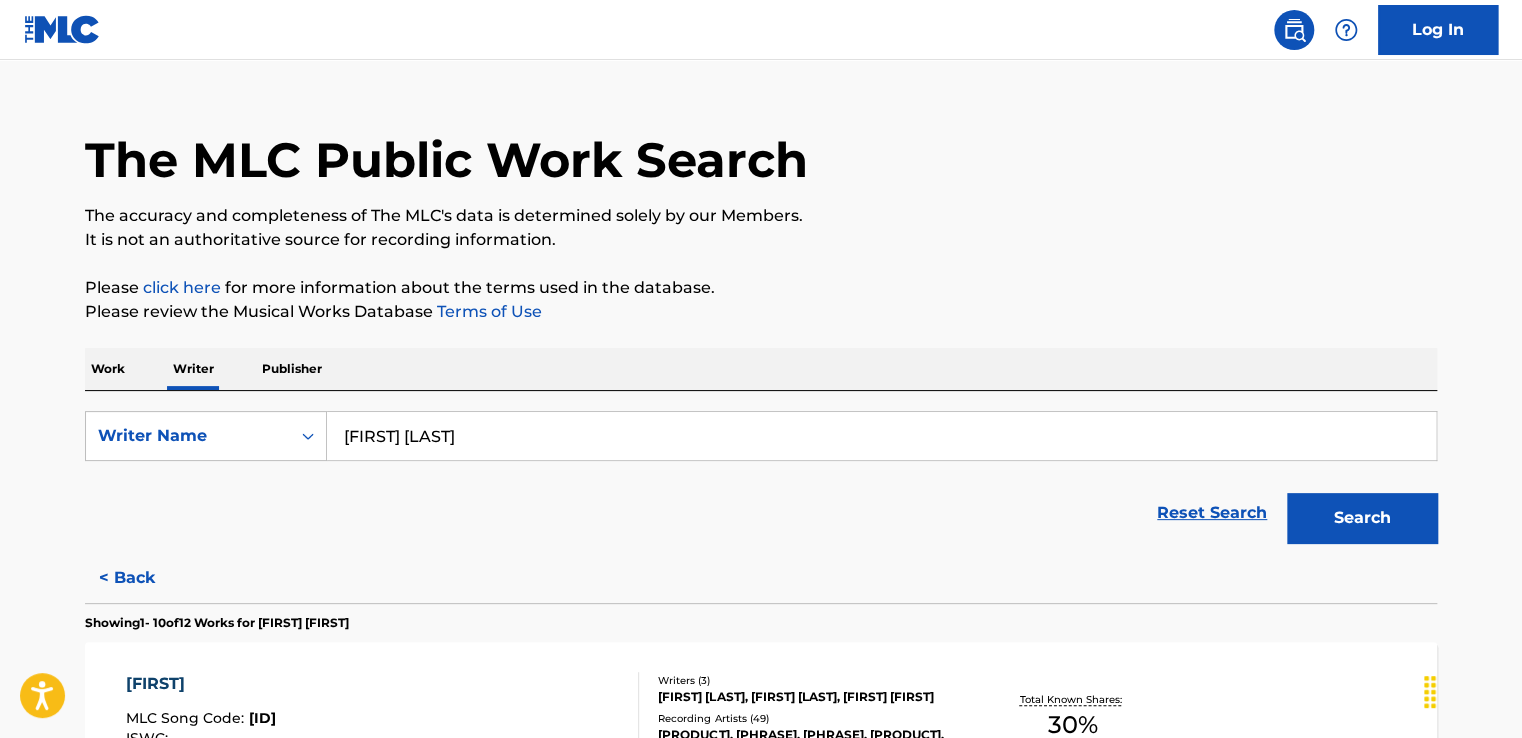 scroll, scrollTop: 0, scrollLeft: 0, axis: both 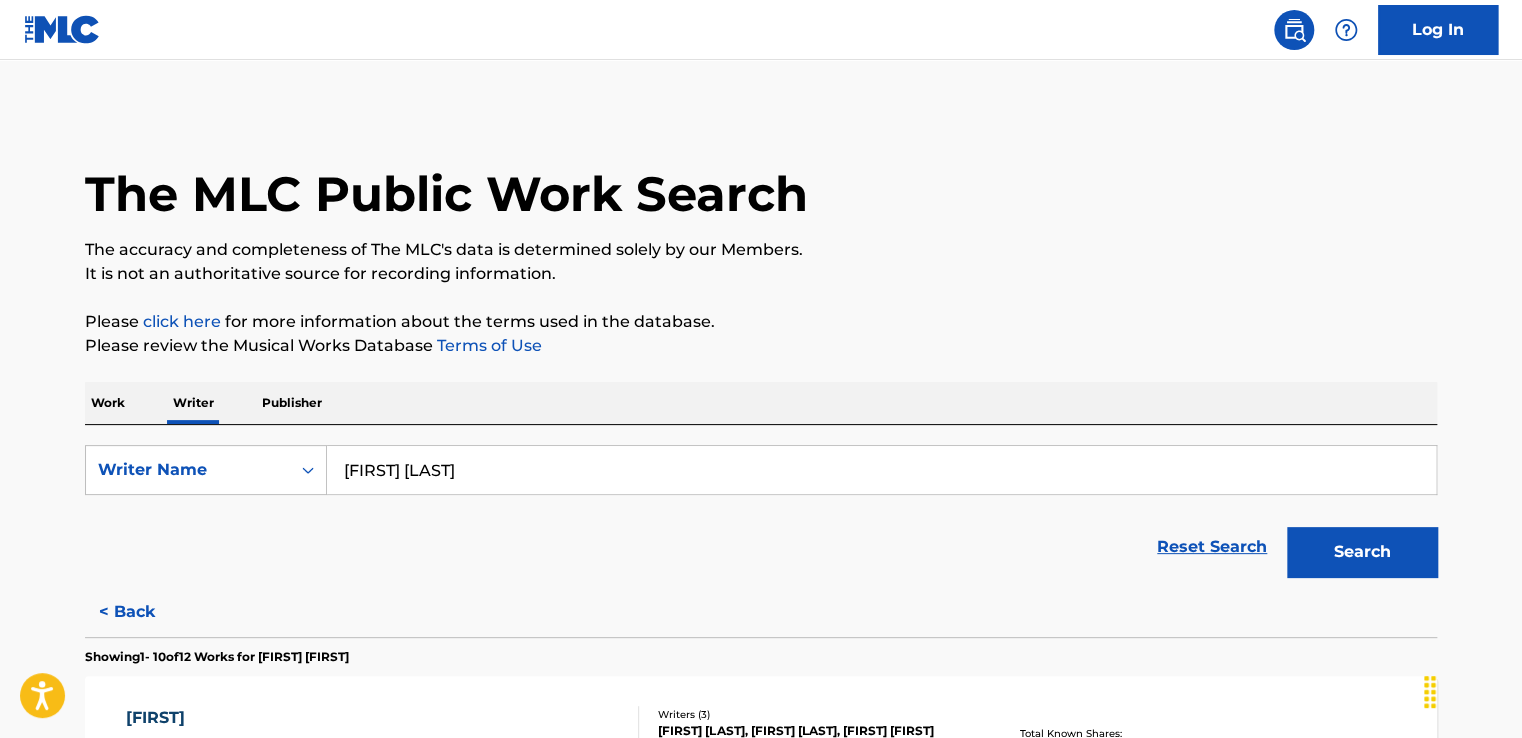 click on "< Back" at bounding box center (145, 612) 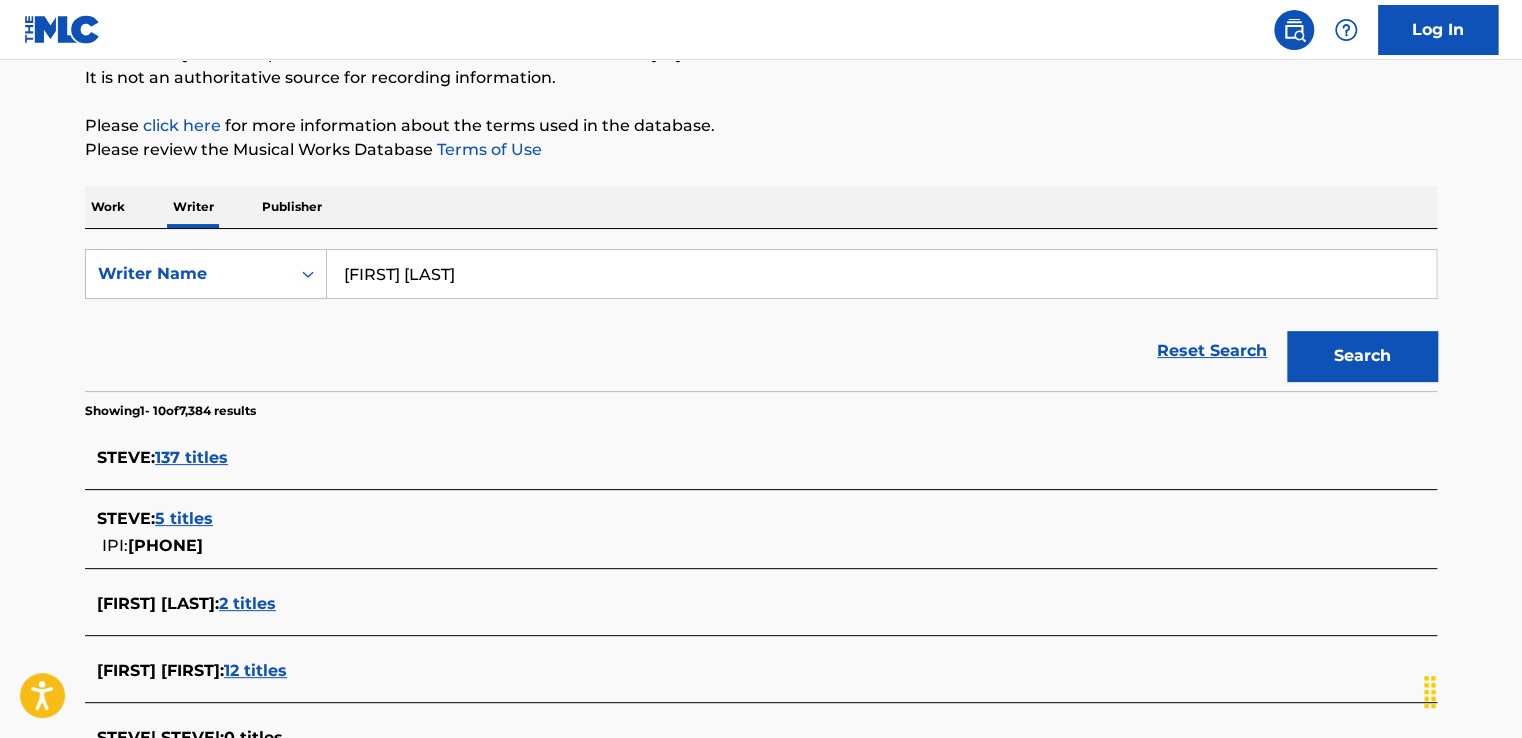 scroll, scrollTop: 200, scrollLeft: 0, axis: vertical 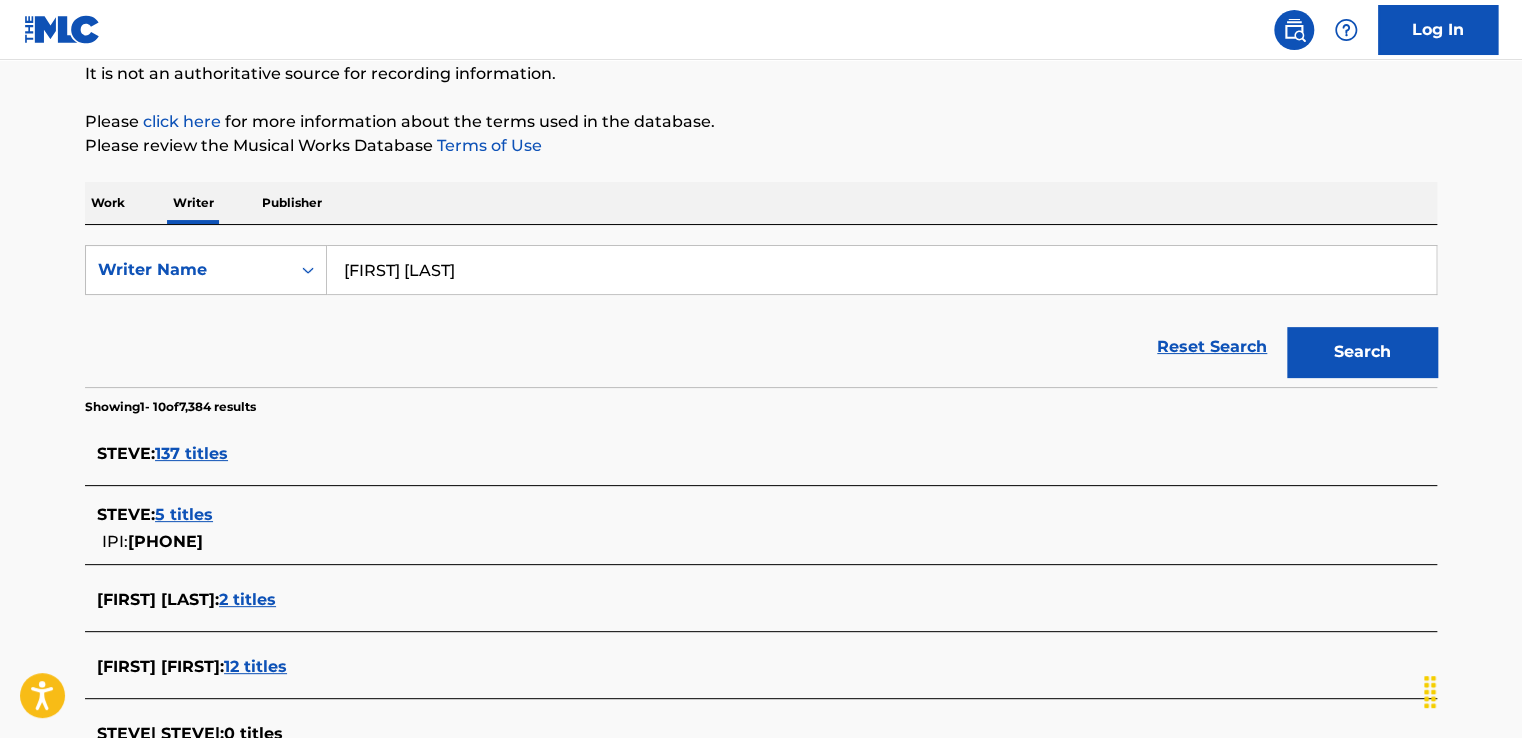 click on "137 titles" at bounding box center (191, 453) 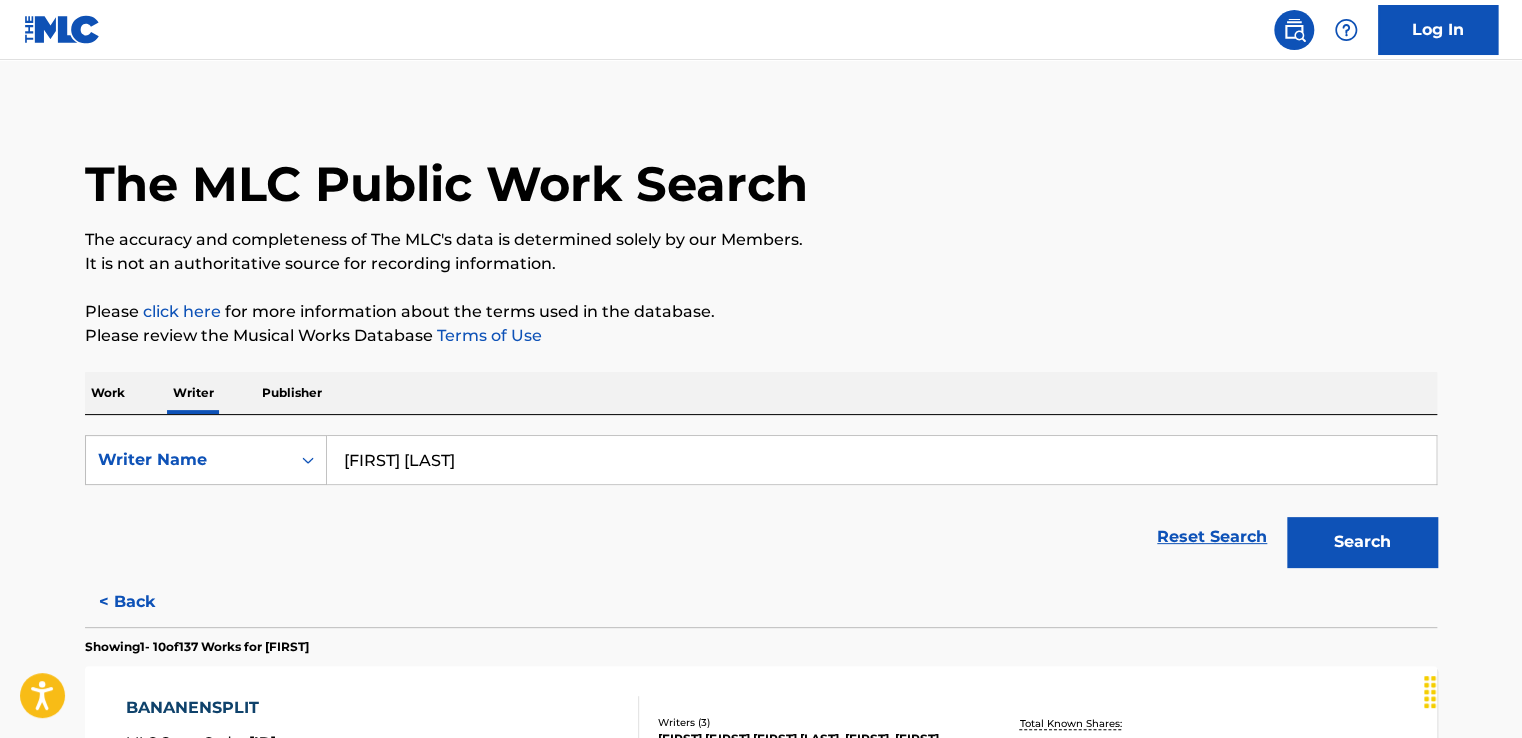 scroll, scrollTop: 0, scrollLeft: 0, axis: both 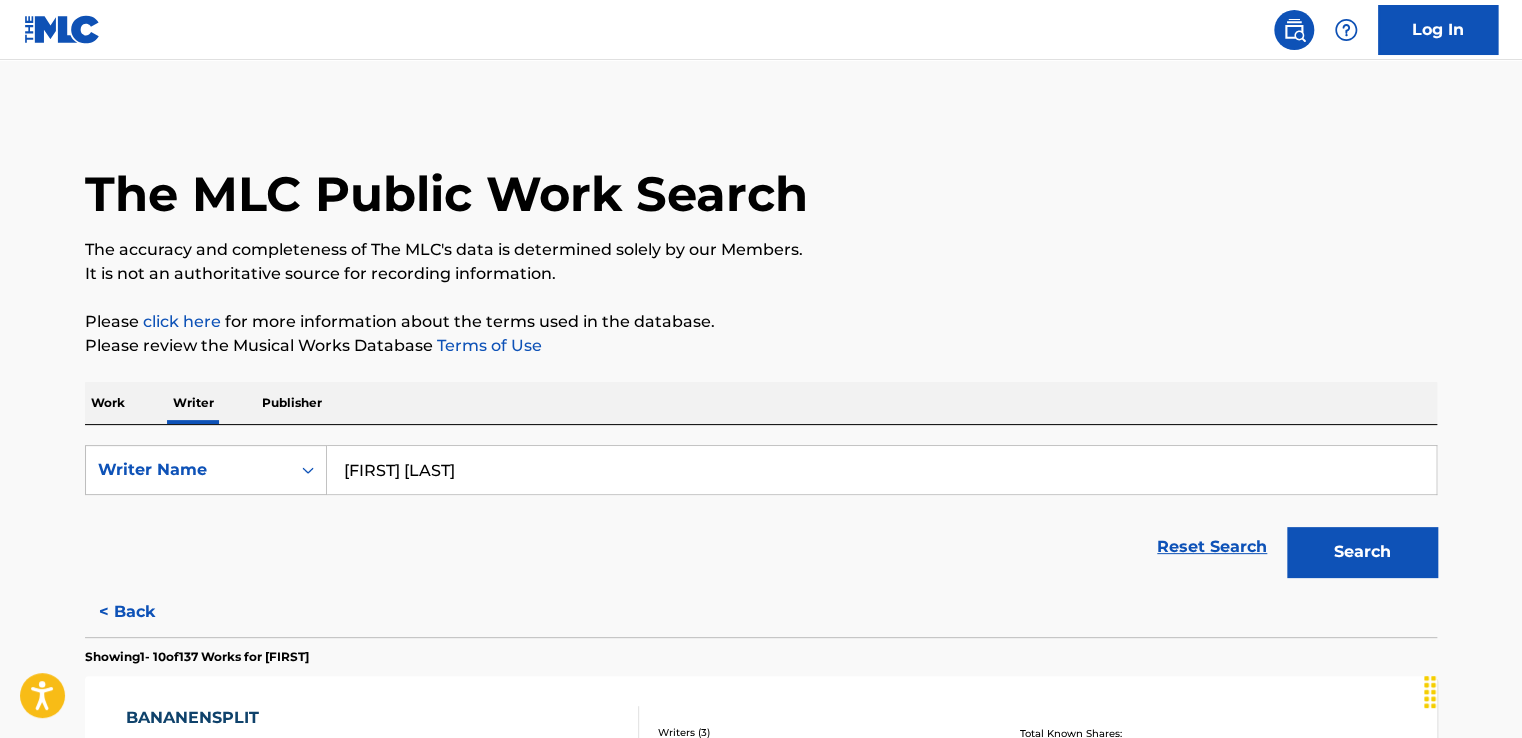 click on "< Back" at bounding box center [145, 612] 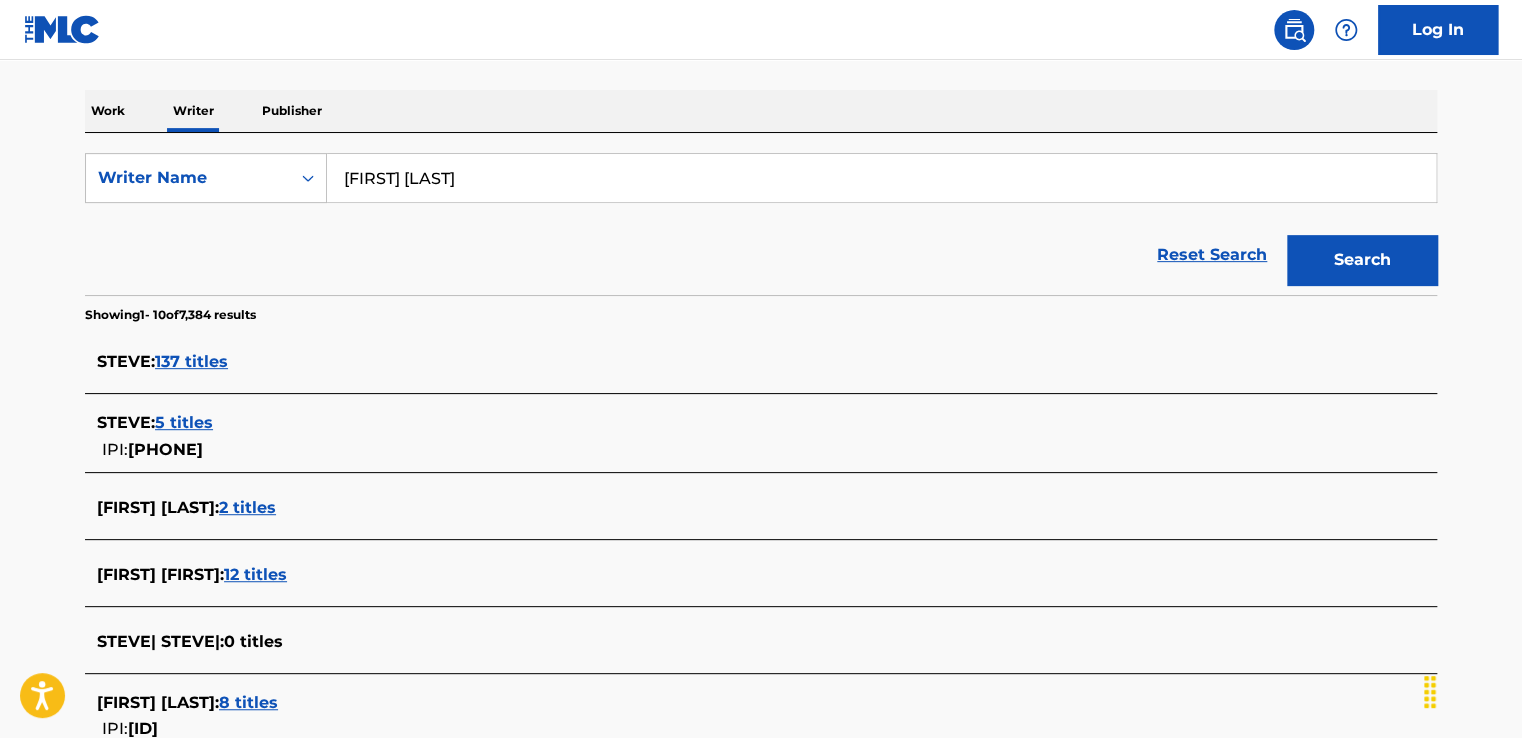 scroll, scrollTop: 300, scrollLeft: 0, axis: vertical 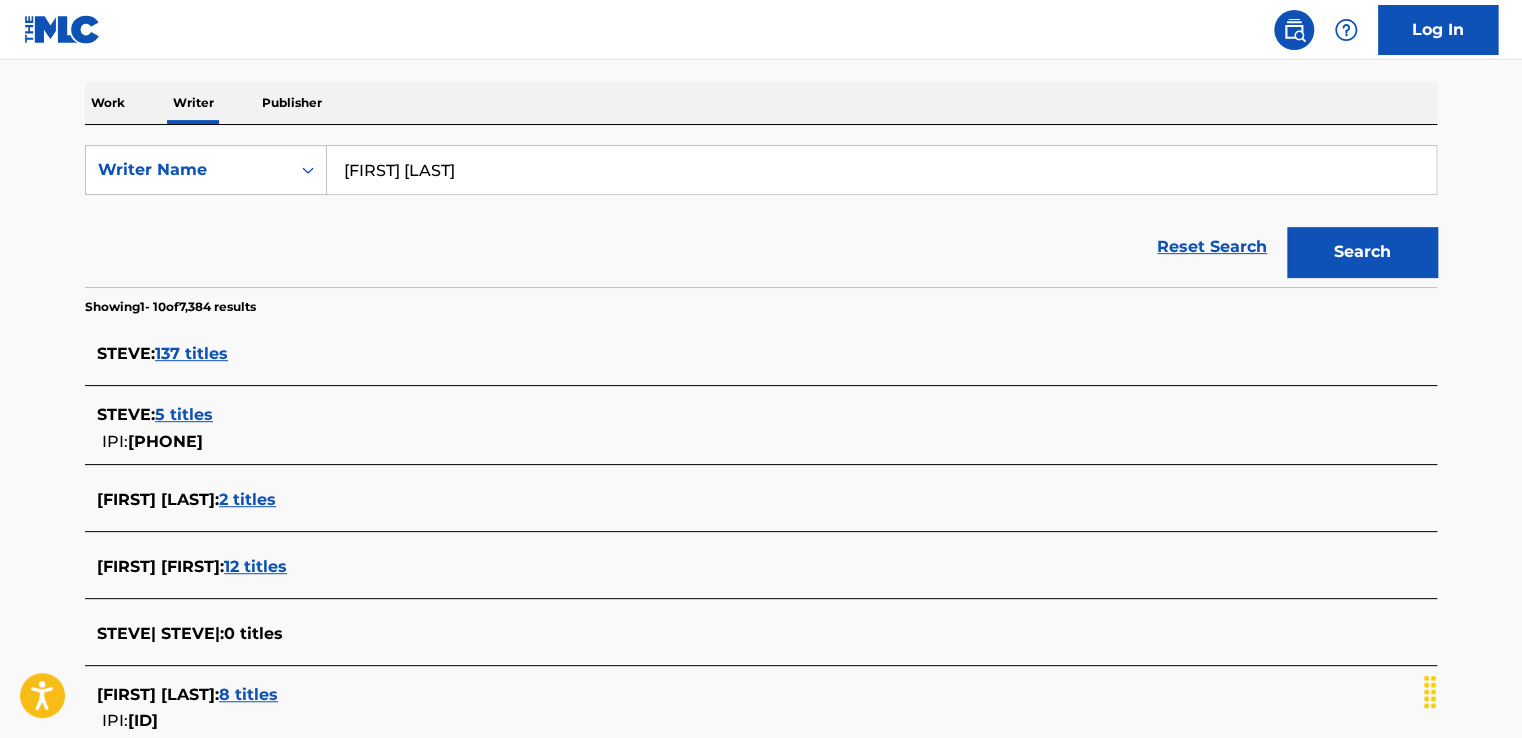 click on "2 titles" at bounding box center (247, 499) 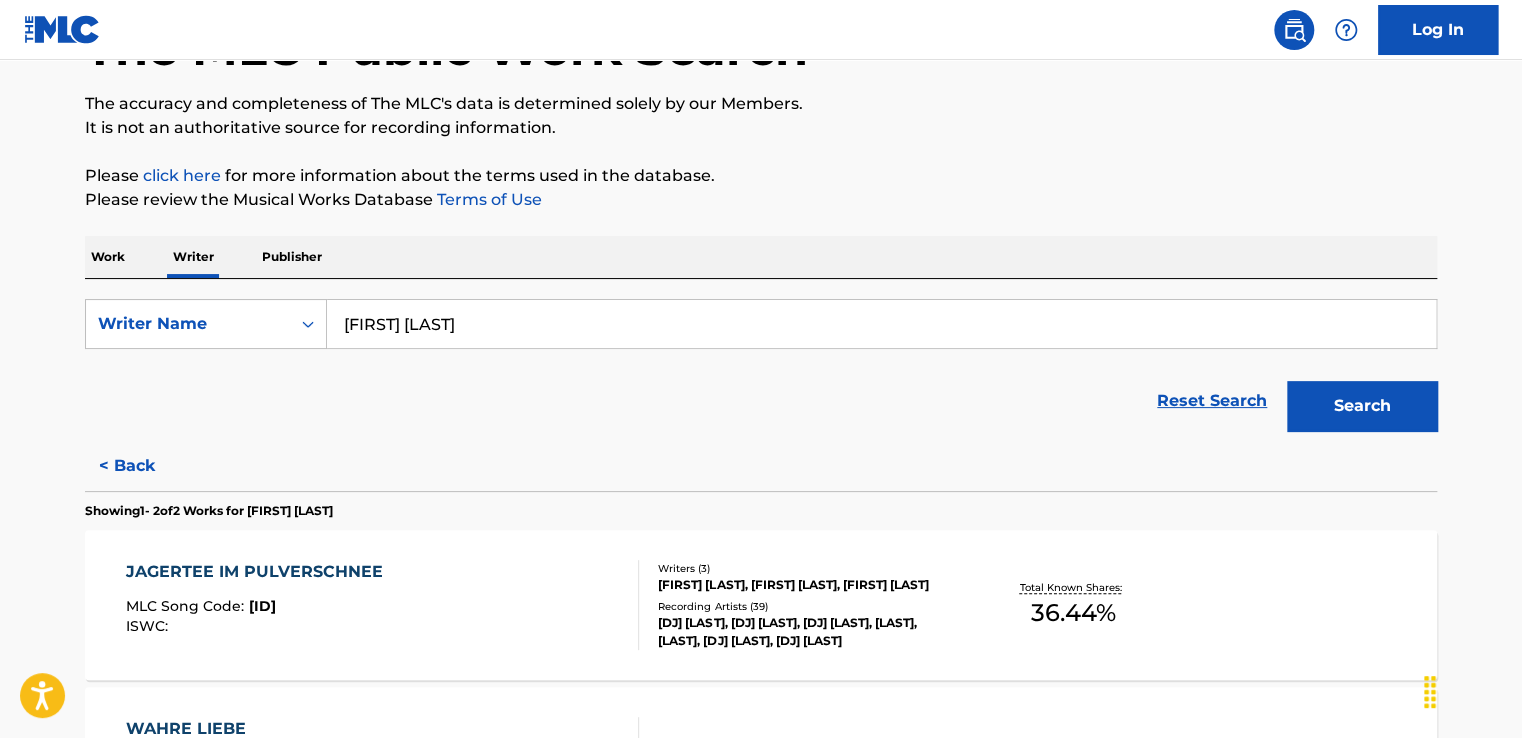 scroll, scrollTop: 144, scrollLeft: 0, axis: vertical 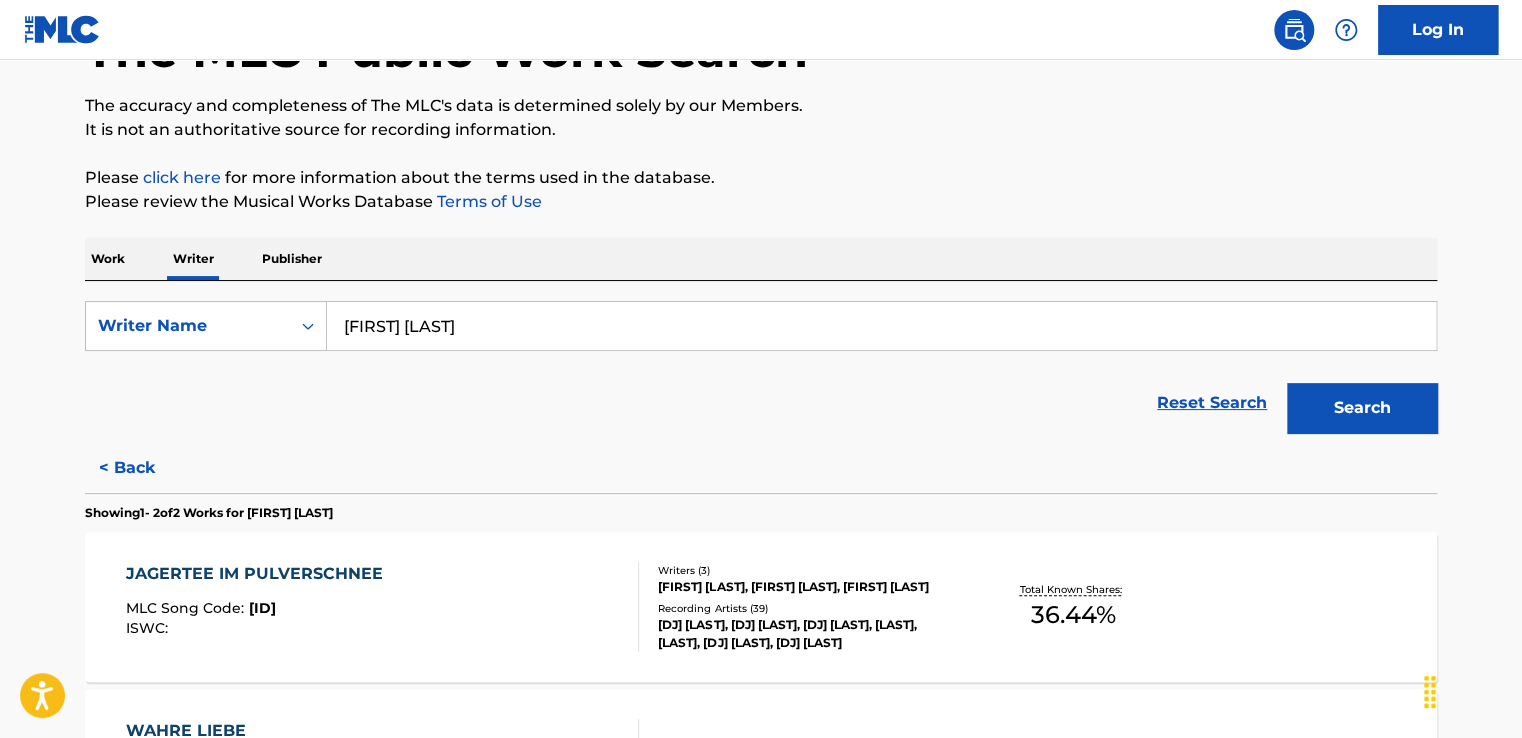 click on "< Back" at bounding box center [145, 468] 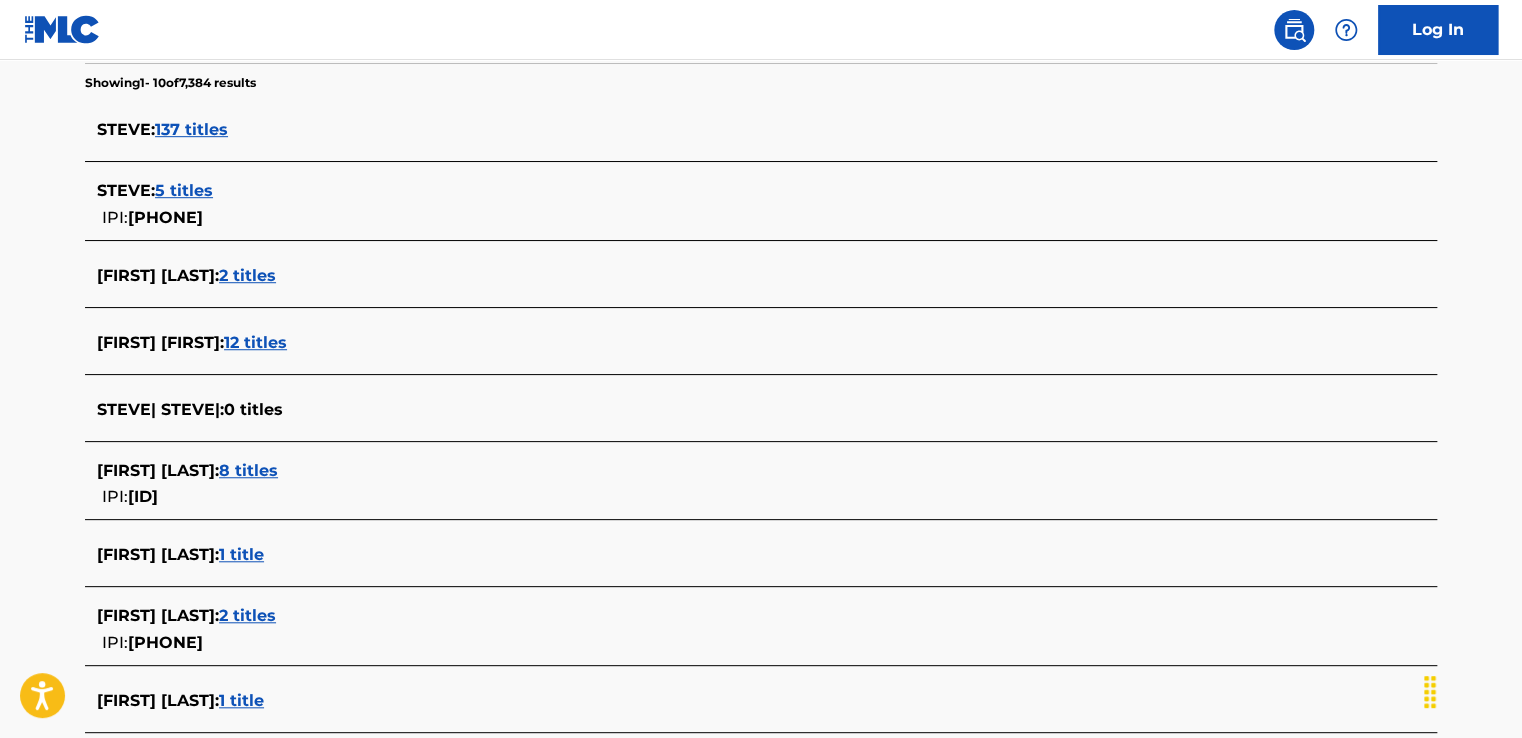 scroll, scrollTop: 644, scrollLeft: 0, axis: vertical 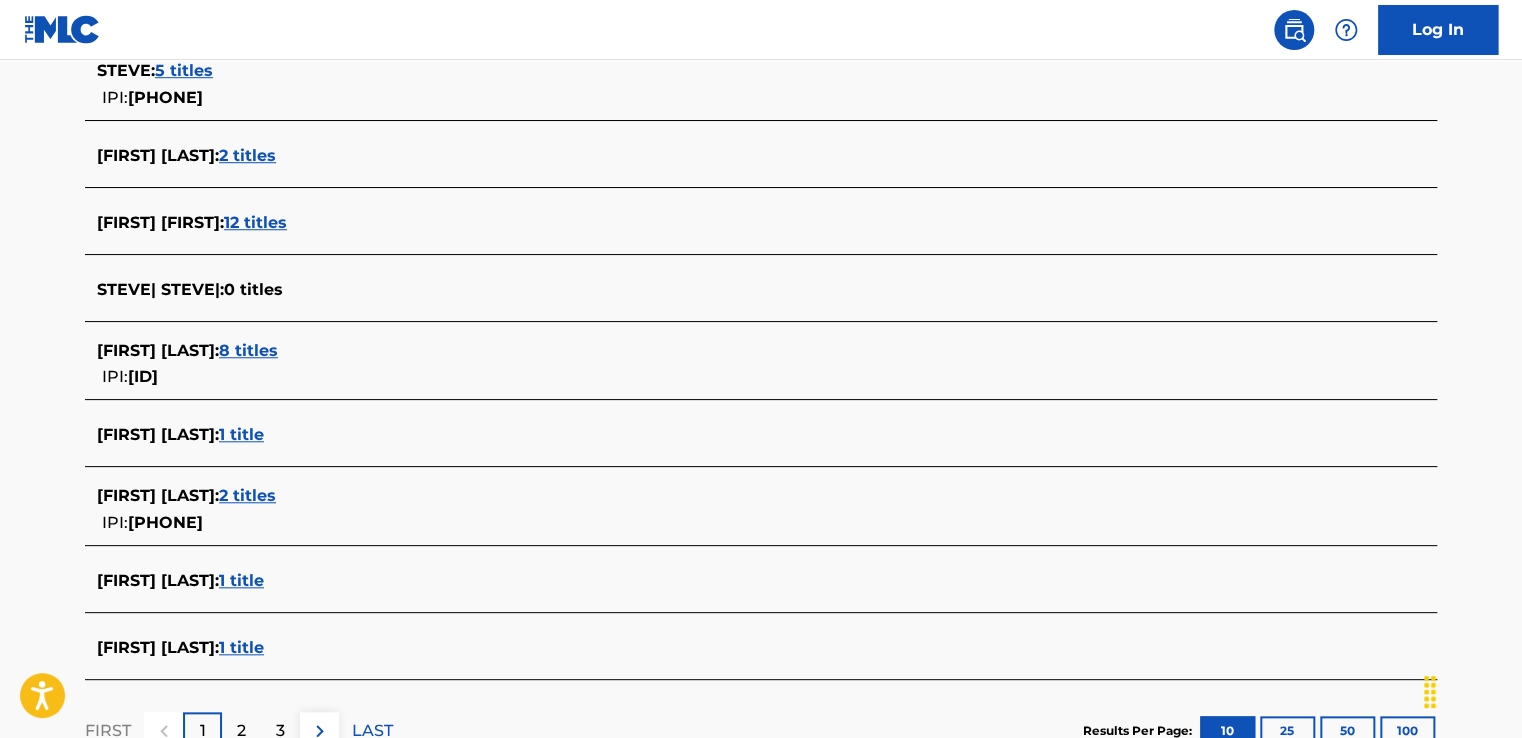 click on "1 title" at bounding box center [241, 434] 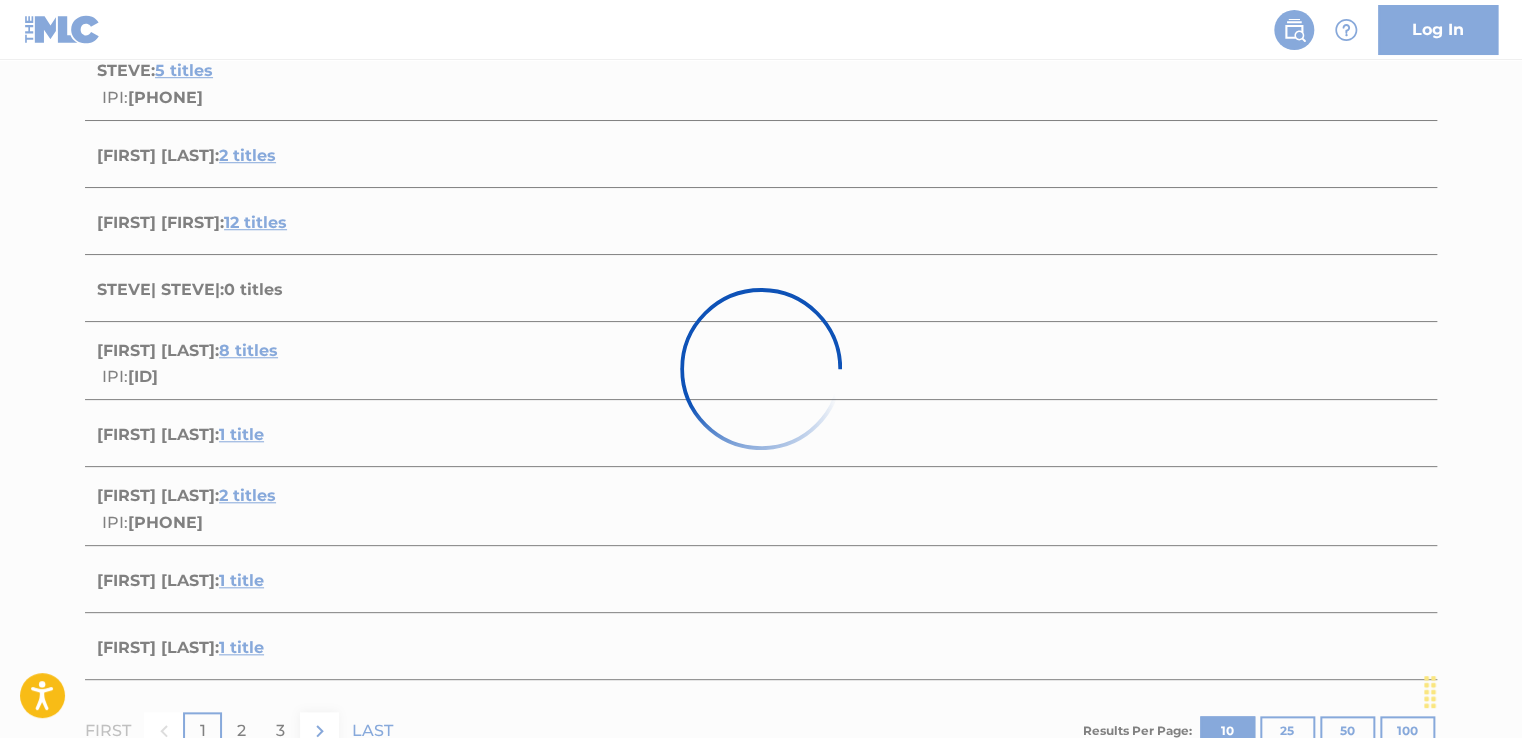 scroll, scrollTop: 287, scrollLeft: 0, axis: vertical 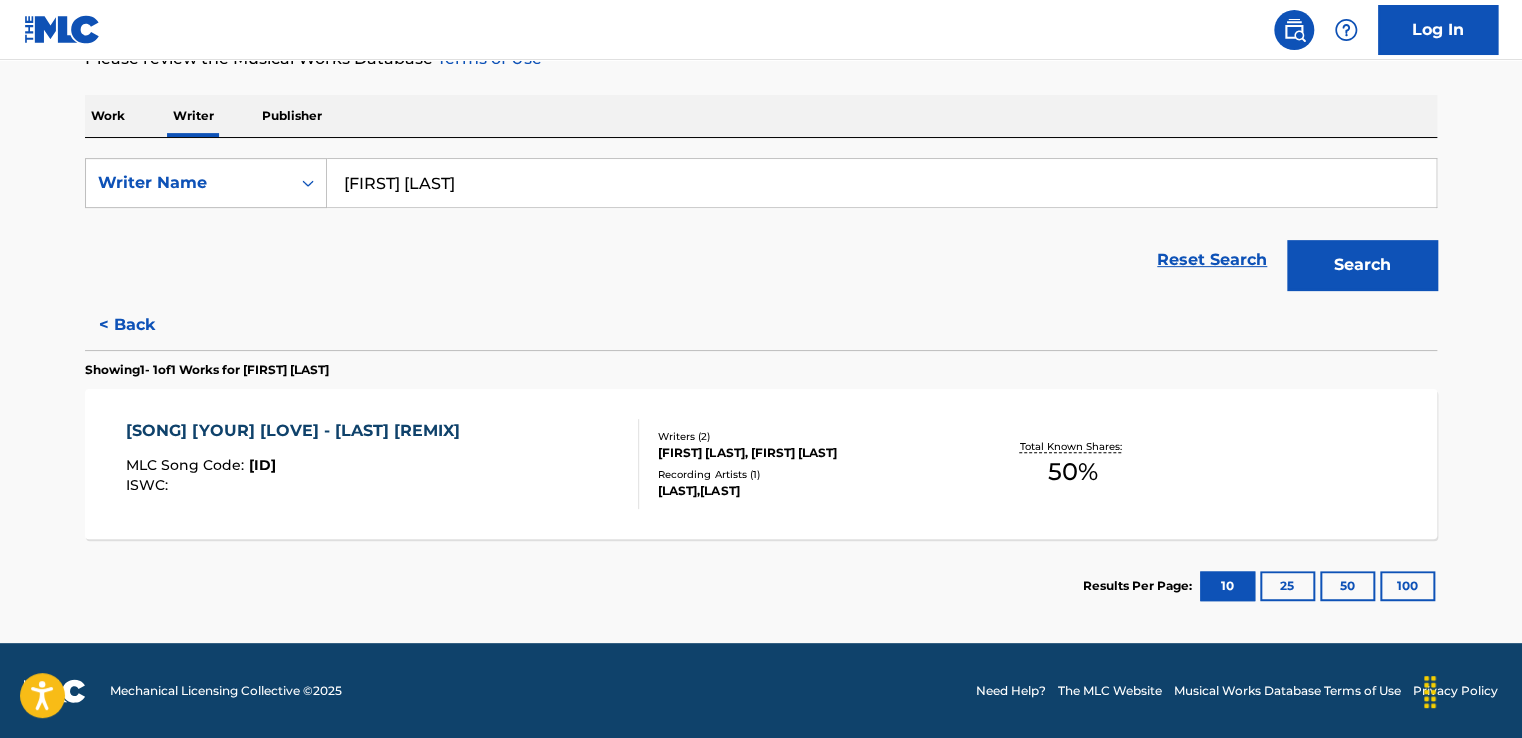 click on "< Back" at bounding box center (145, 325) 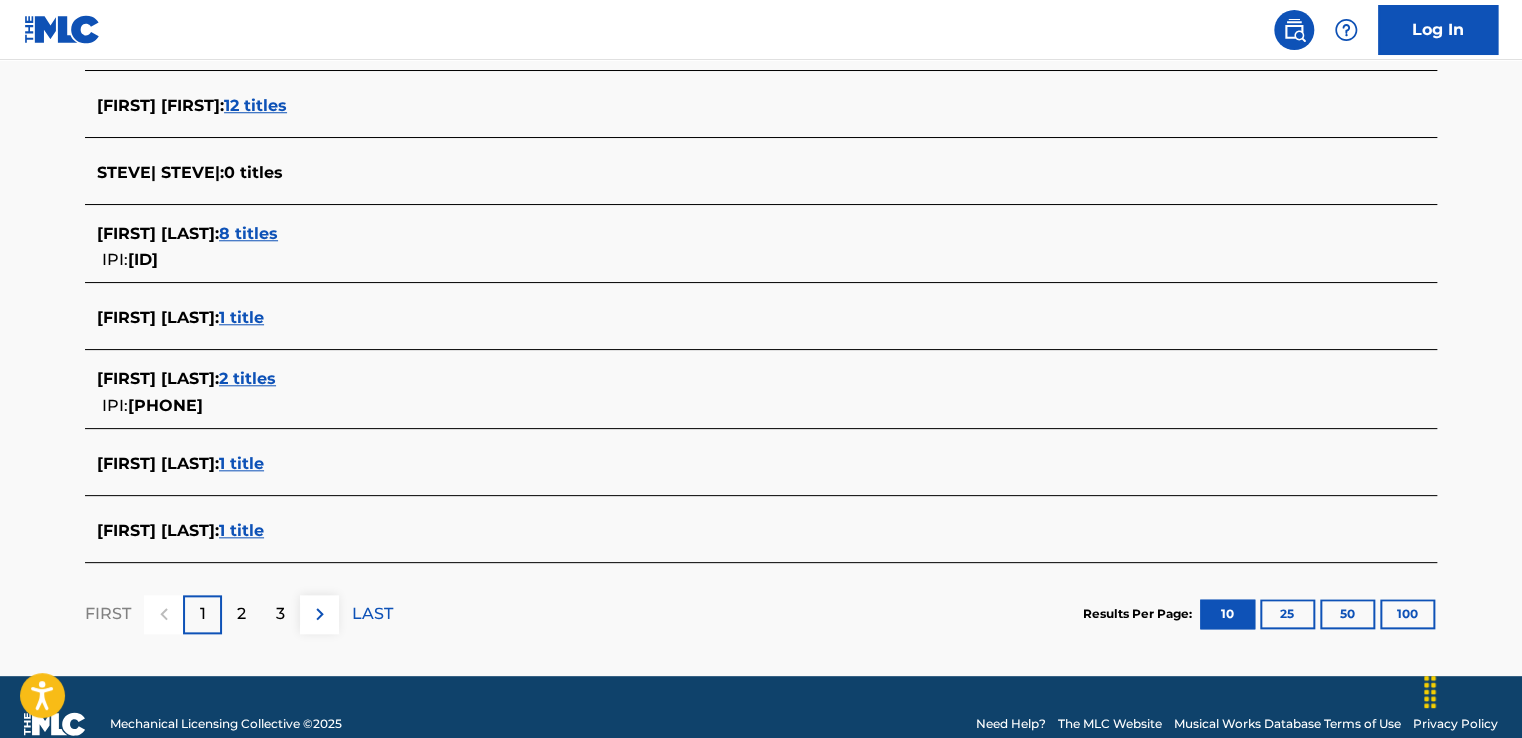 scroll, scrollTop: 792, scrollLeft: 0, axis: vertical 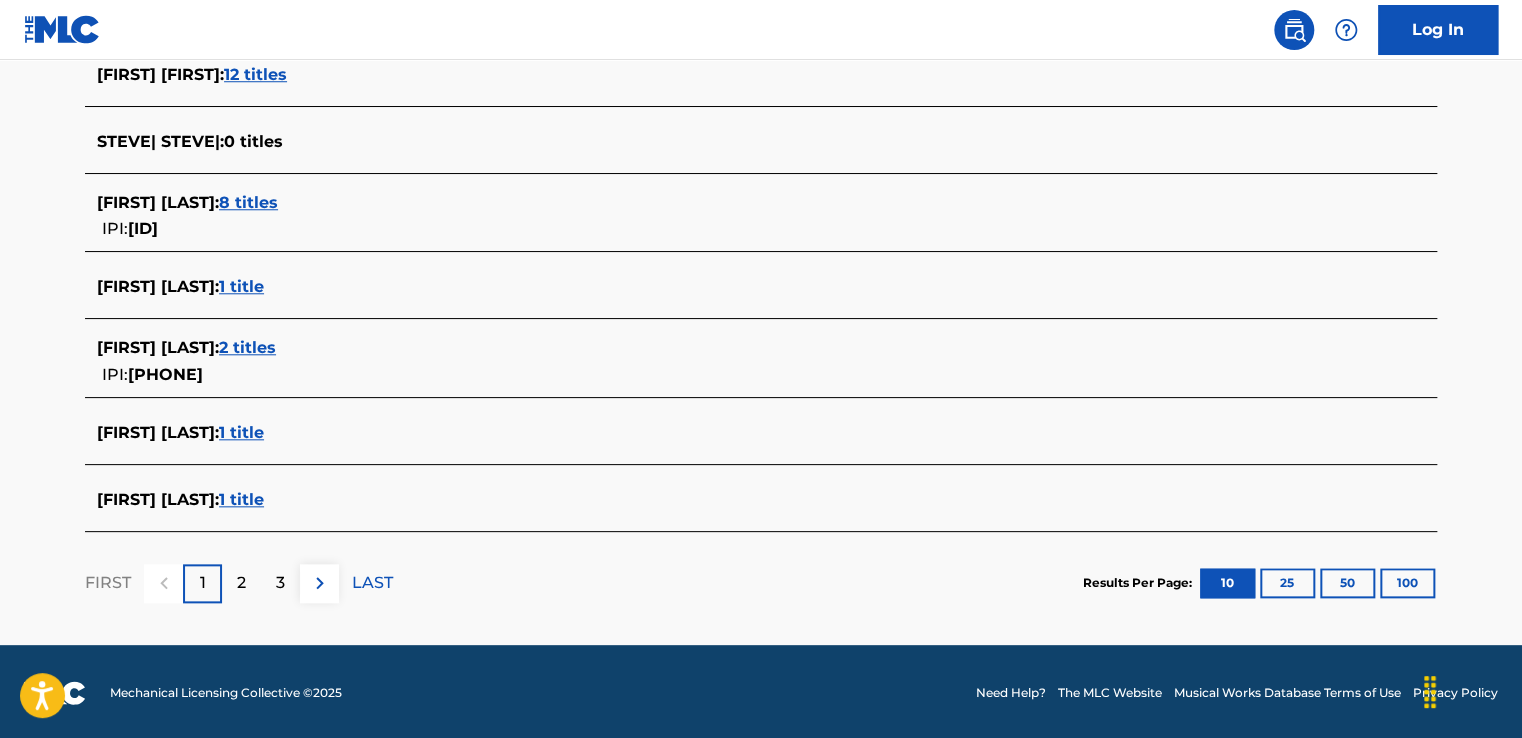 click on "1 title" at bounding box center [241, 499] 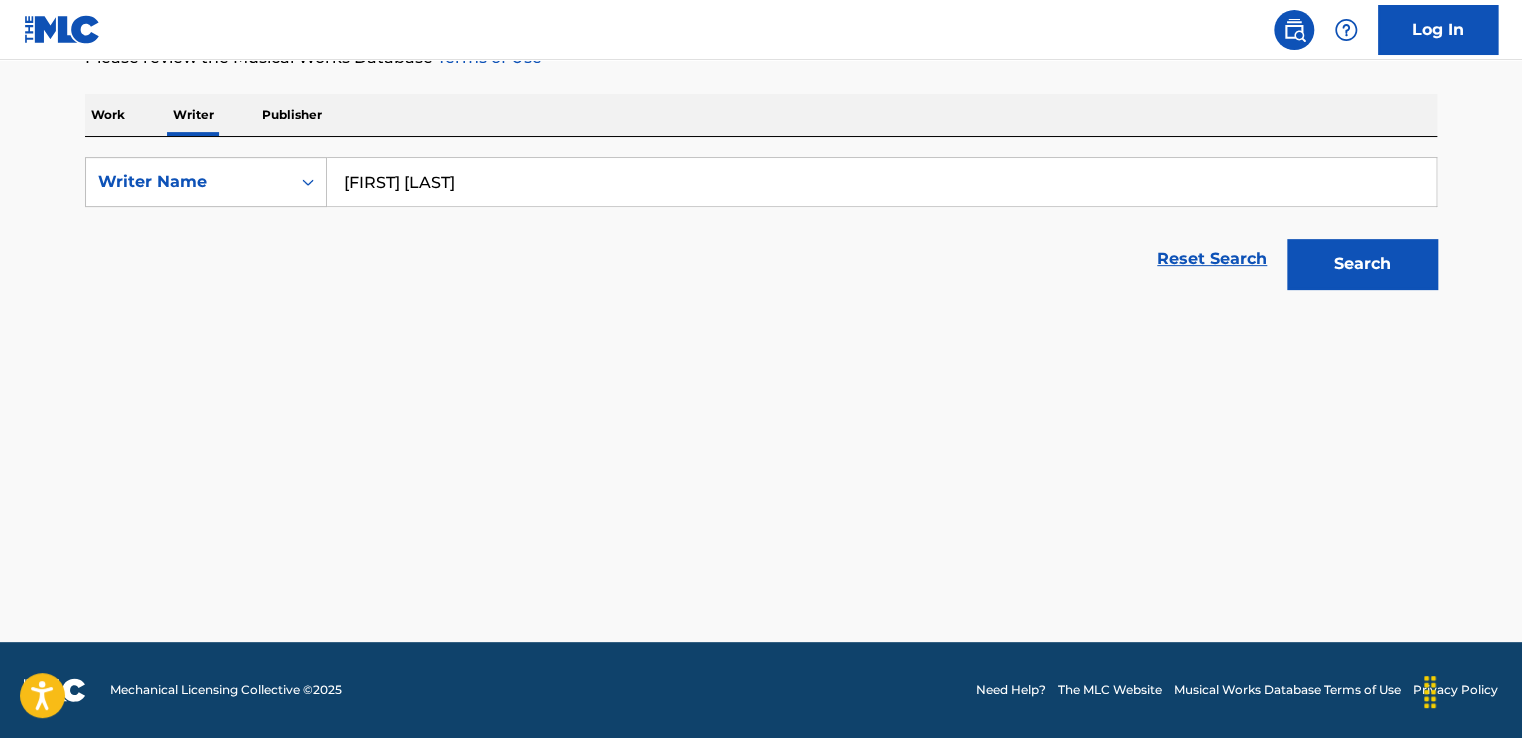 scroll, scrollTop: 287, scrollLeft: 0, axis: vertical 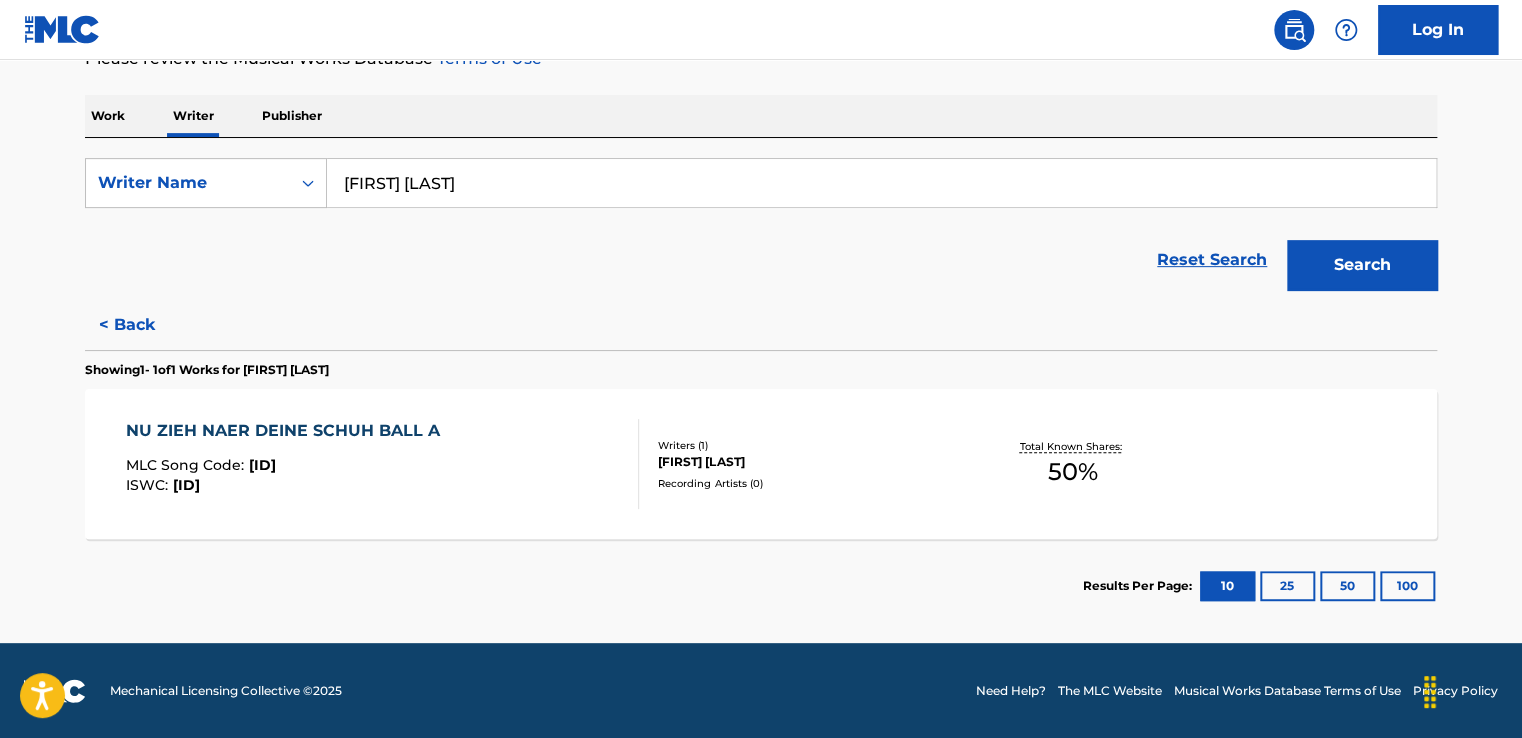 click on "< Back" at bounding box center [145, 325] 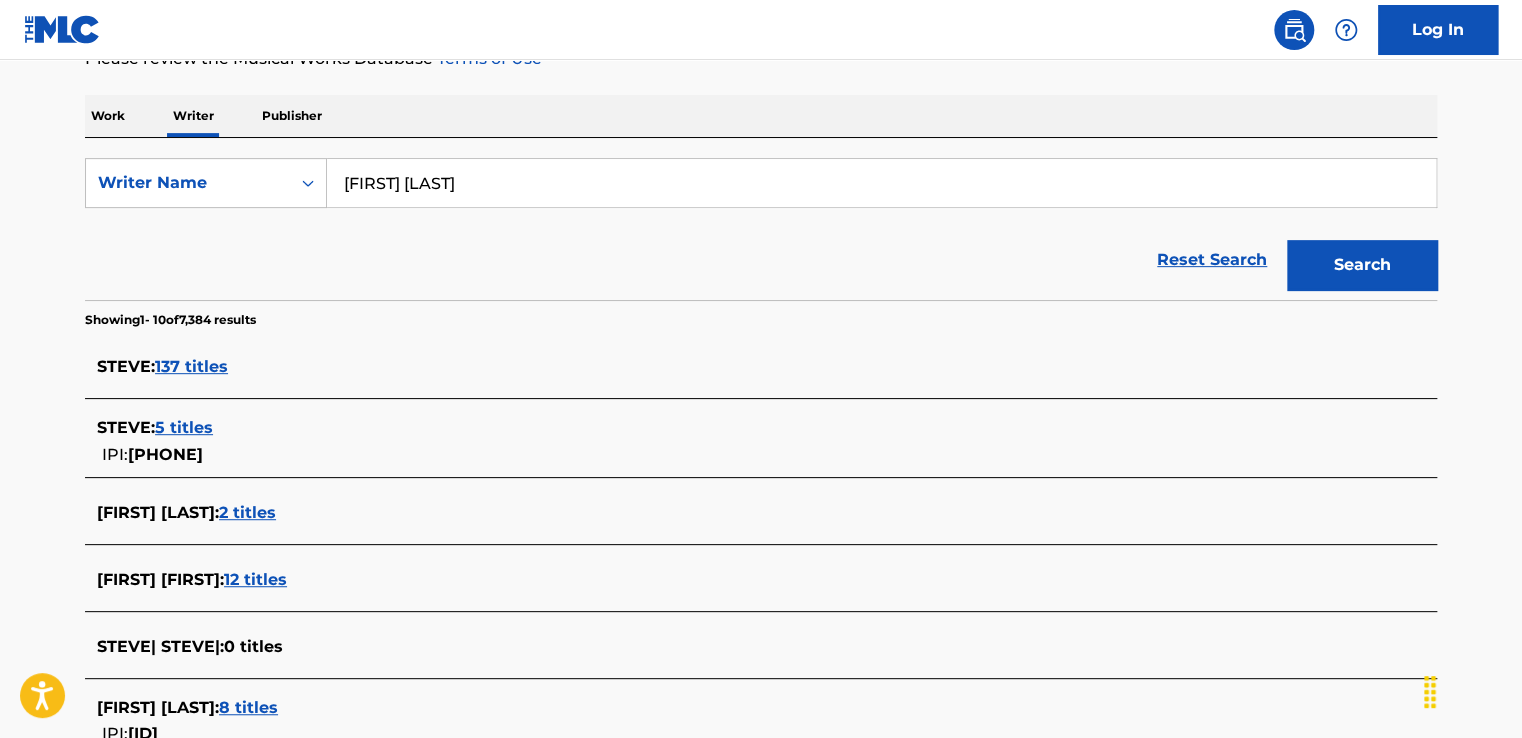 scroll, scrollTop: 792, scrollLeft: 0, axis: vertical 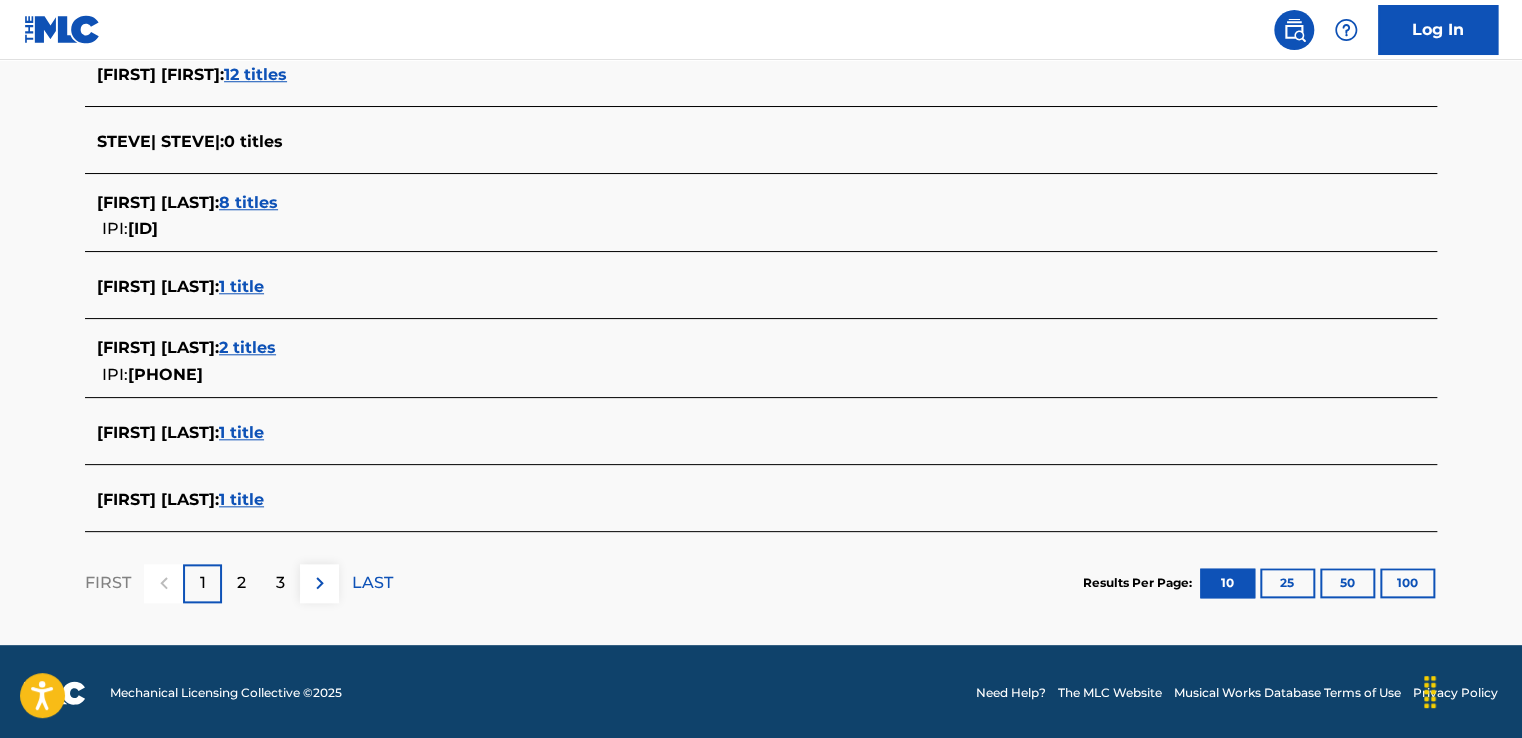 click on "2" at bounding box center [241, 583] 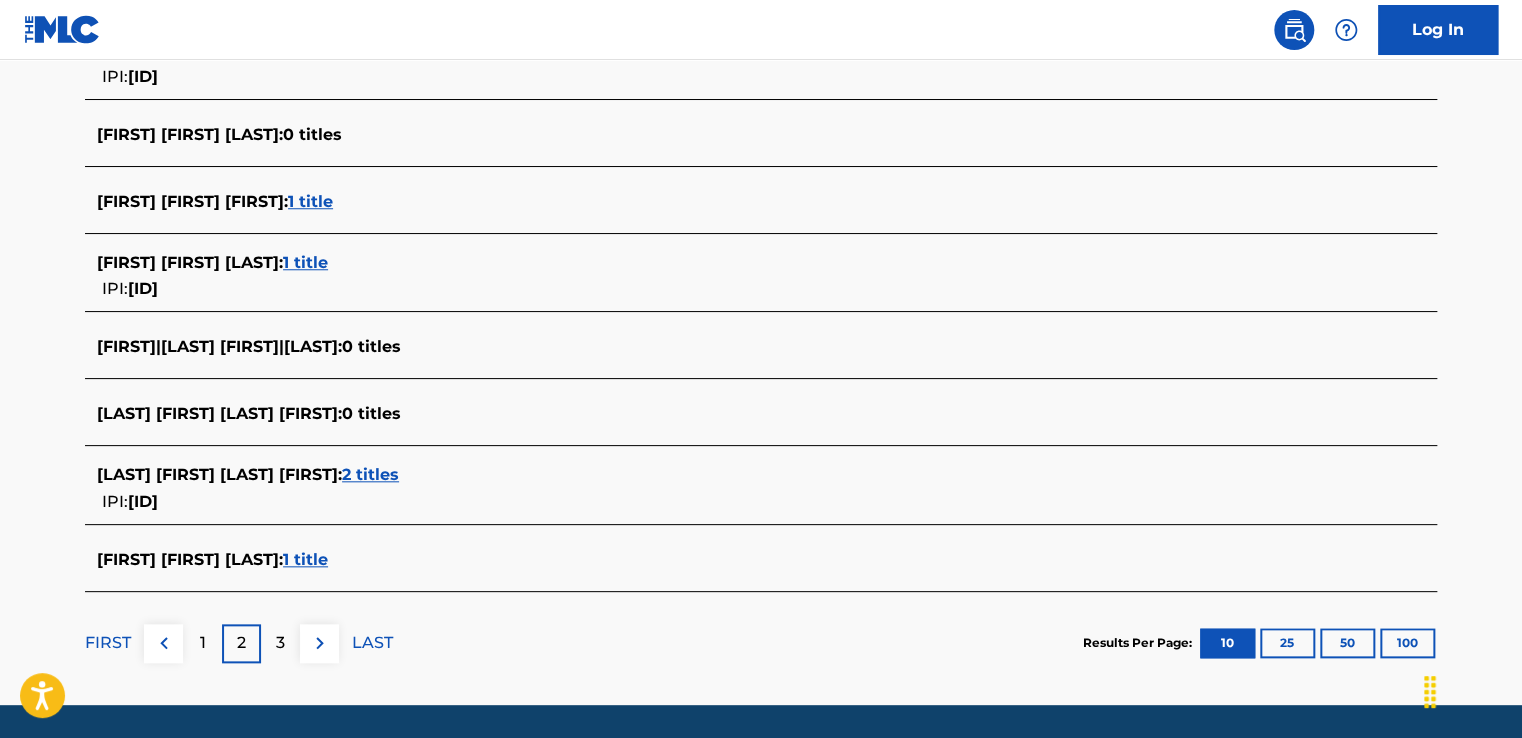 scroll, scrollTop: 792, scrollLeft: 0, axis: vertical 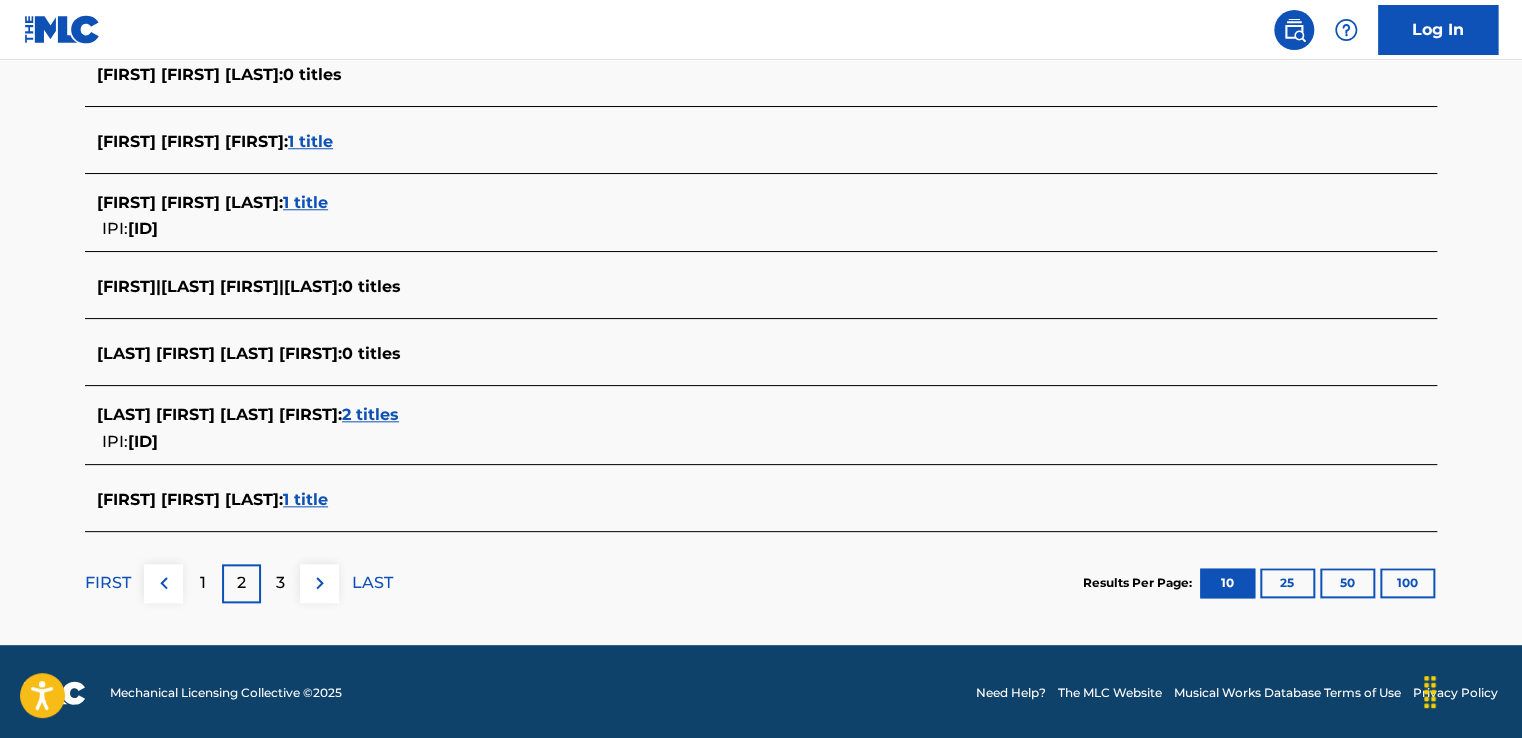 click on "100" at bounding box center [1407, 583] 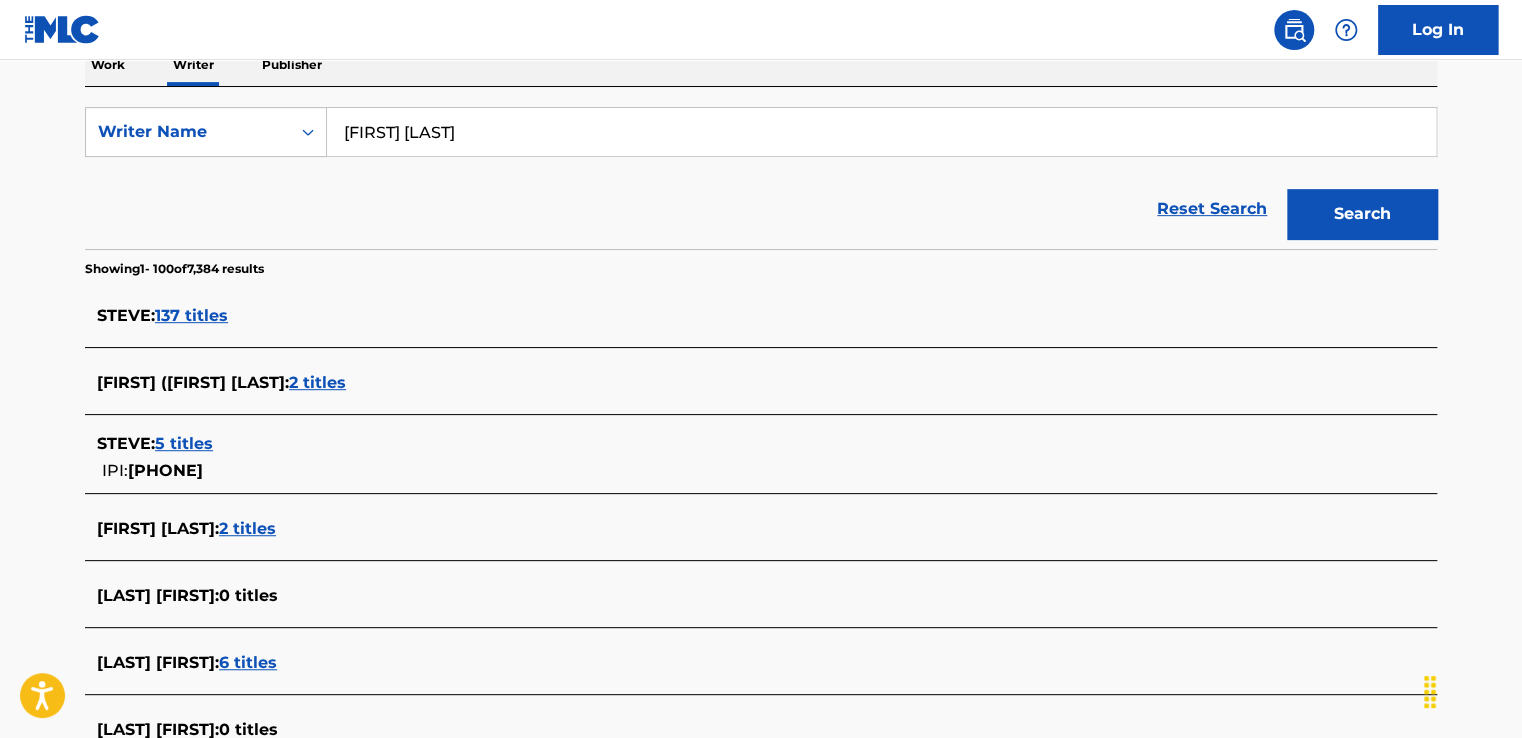 scroll, scrollTop: 0, scrollLeft: 0, axis: both 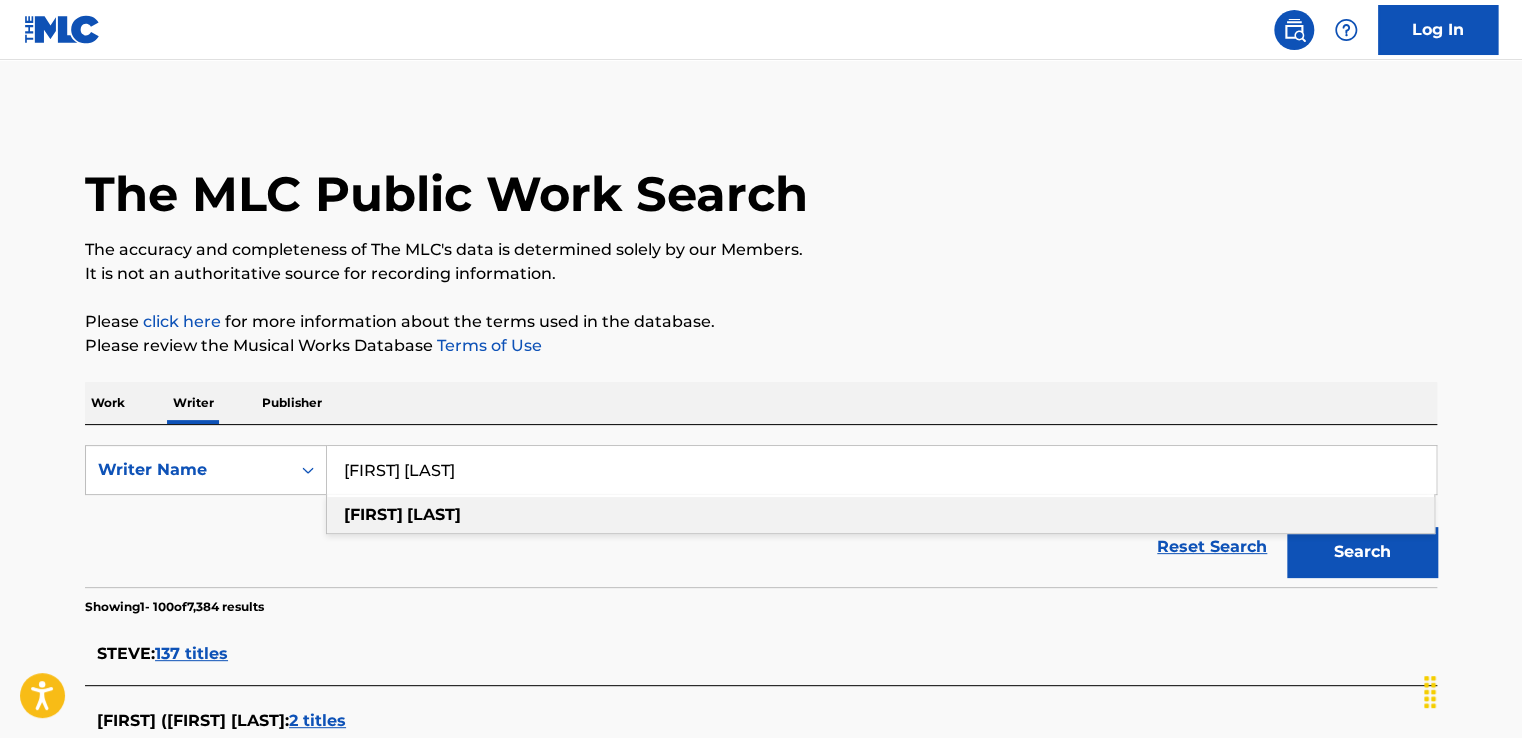 drag, startPoint x: 387, startPoint y: 473, endPoint x: 326, endPoint y: 465, distance: 61.522354 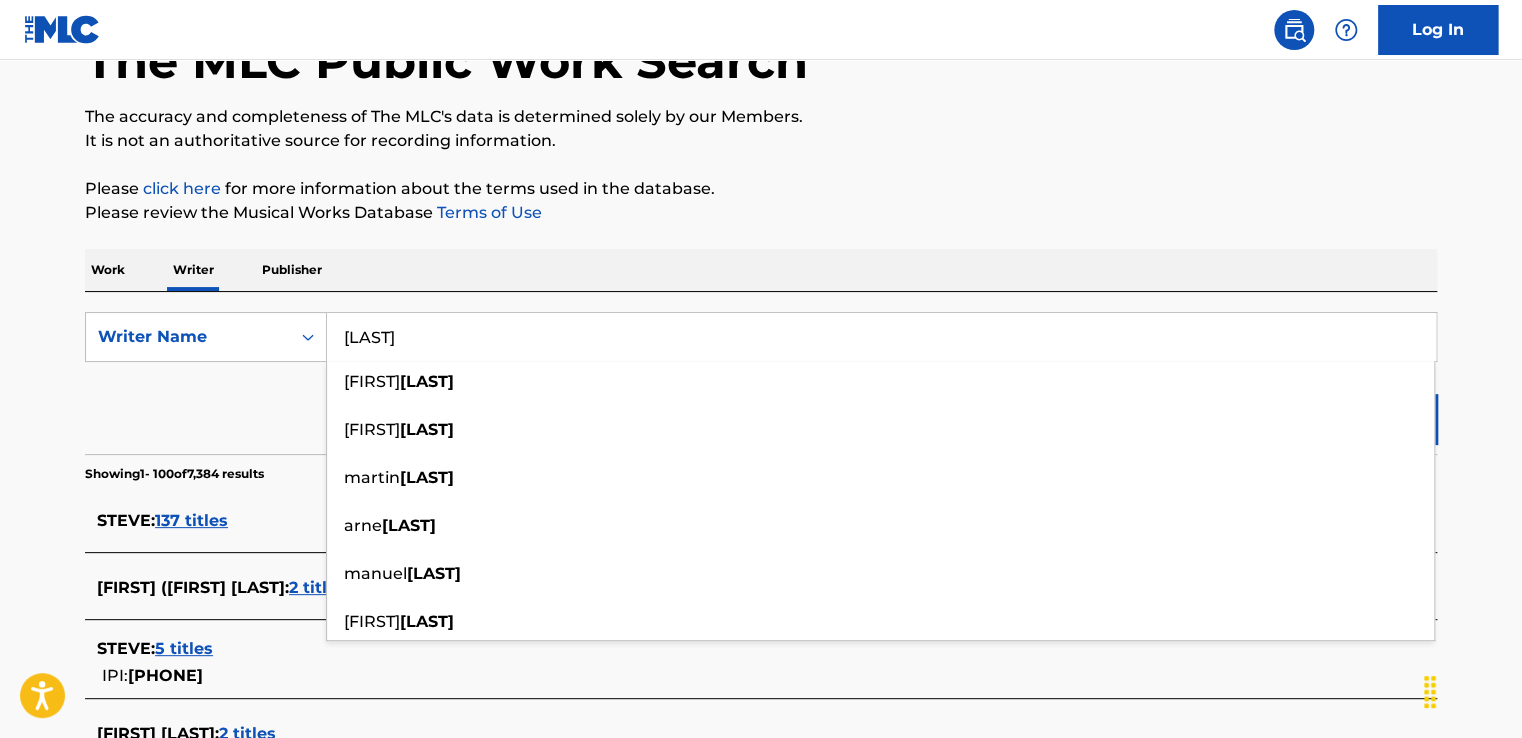 scroll, scrollTop: 100, scrollLeft: 0, axis: vertical 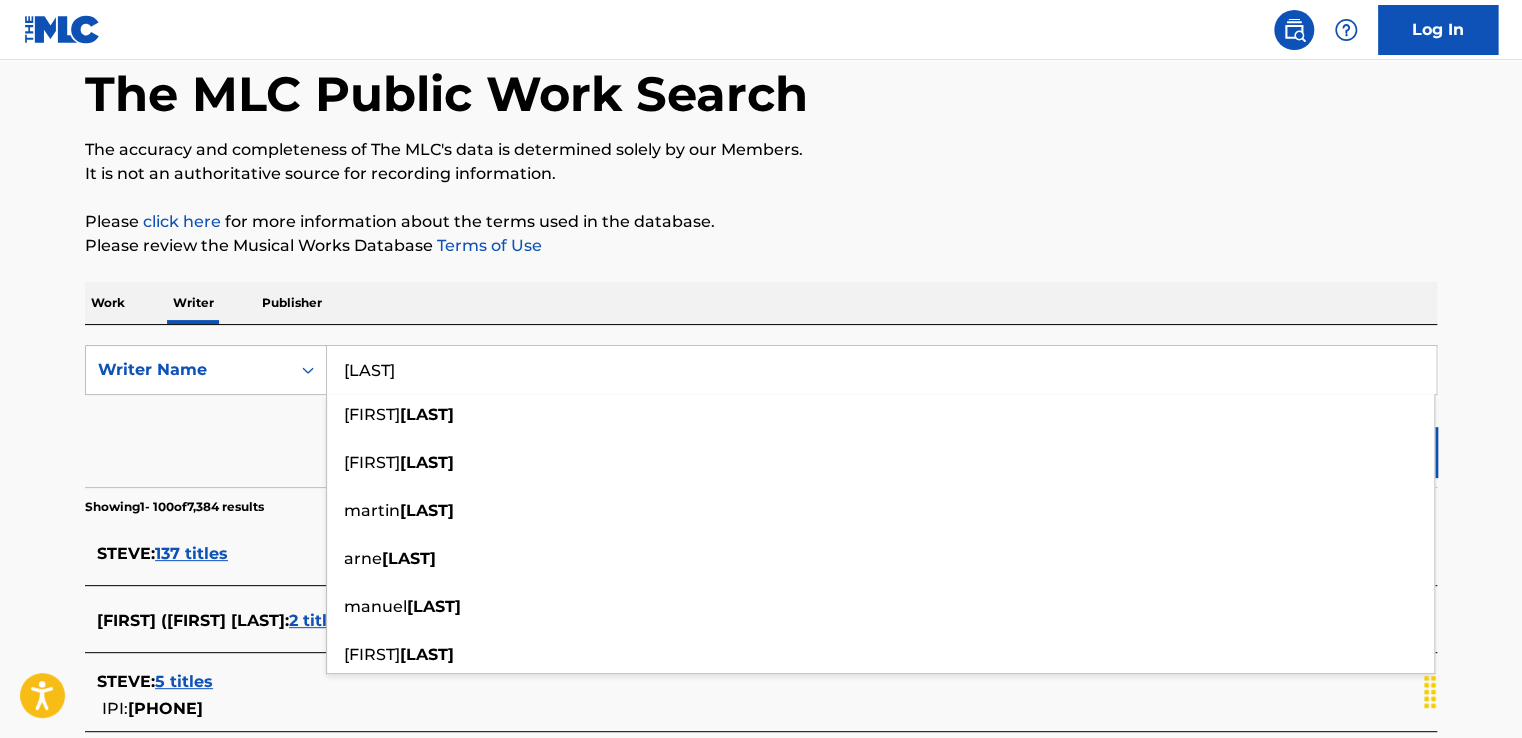 click on "Search" at bounding box center (1362, 452) 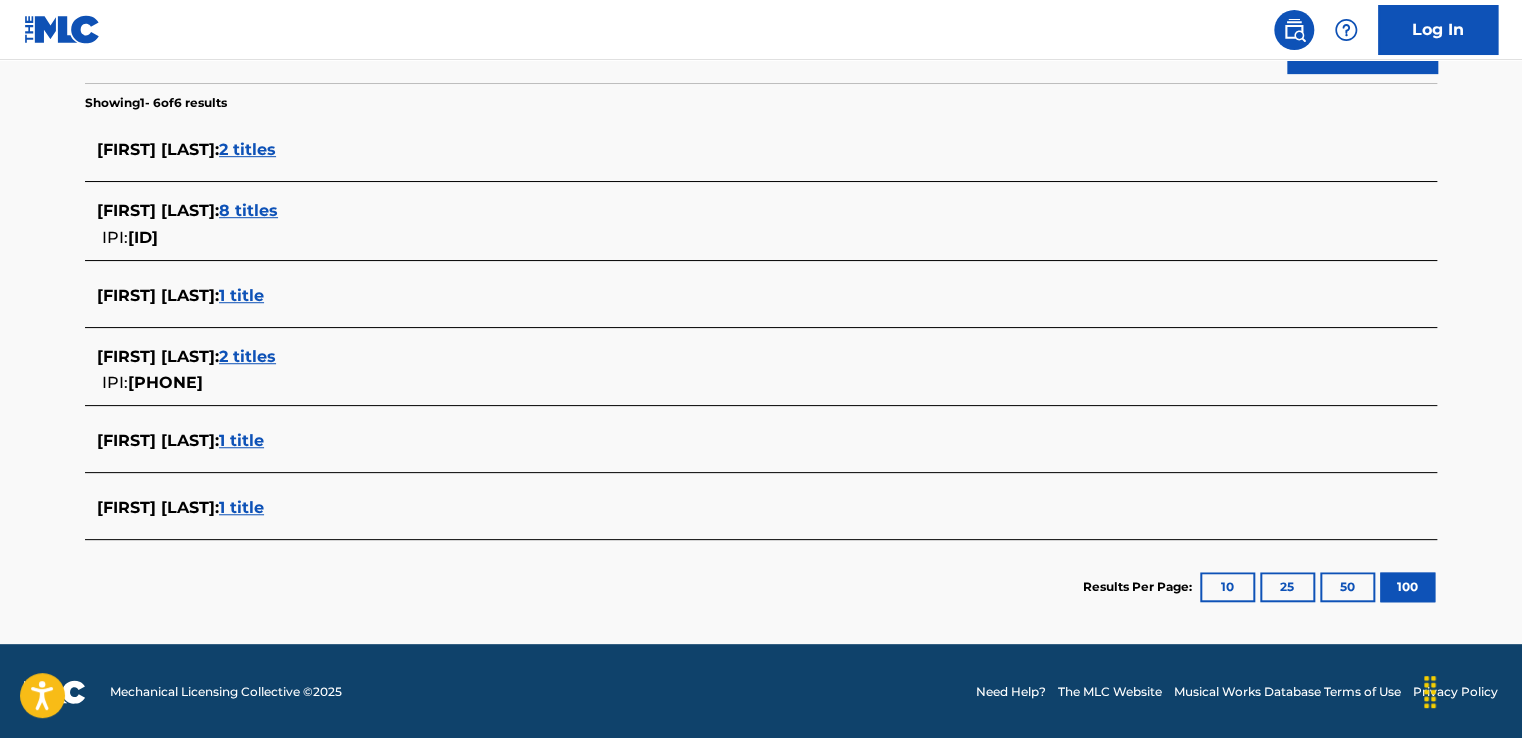 scroll, scrollTop: 504, scrollLeft: 0, axis: vertical 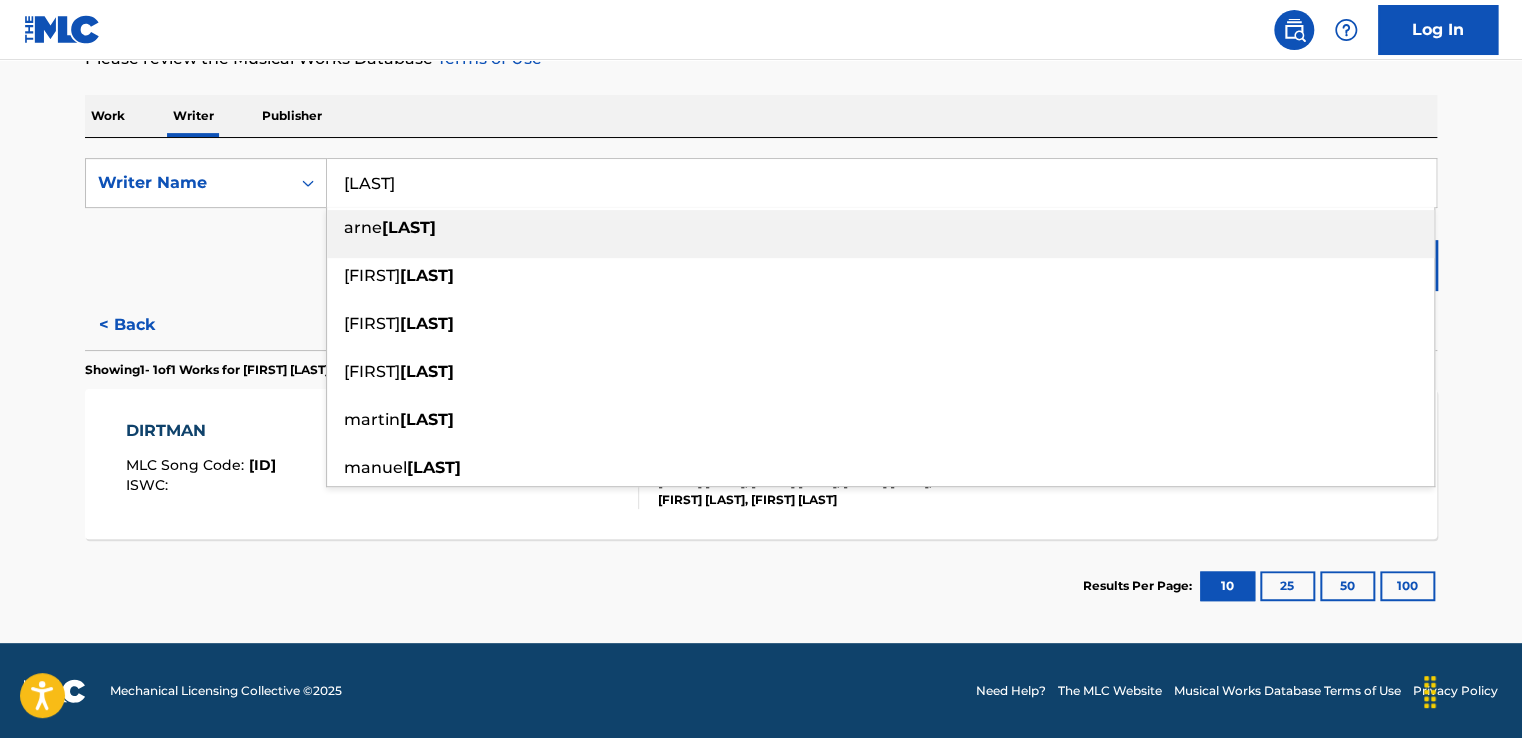 drag, startPoint x: 347, startPoint y: 180, endPoint x: 489, endPoint y: 175, distance: 142.088 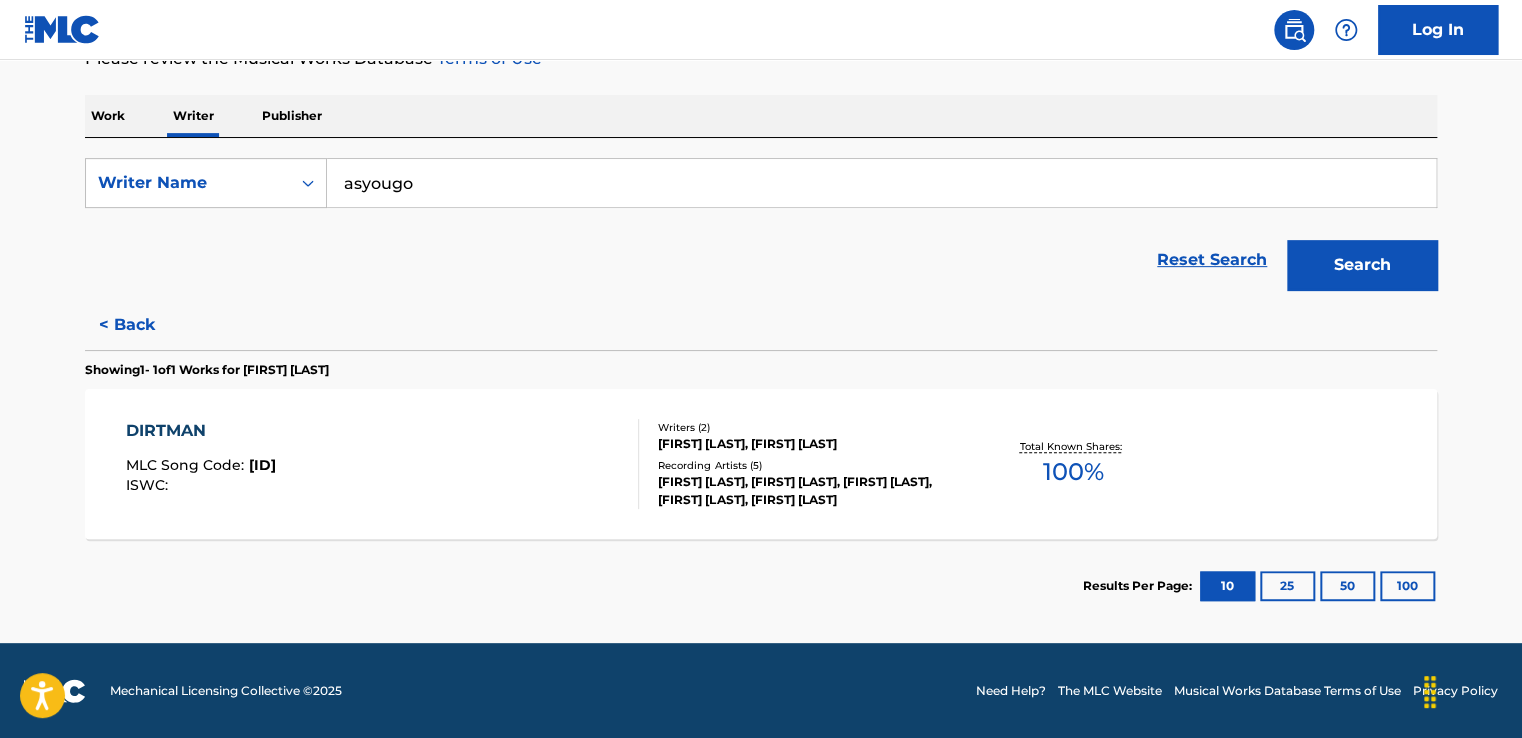 type on "asyougo" 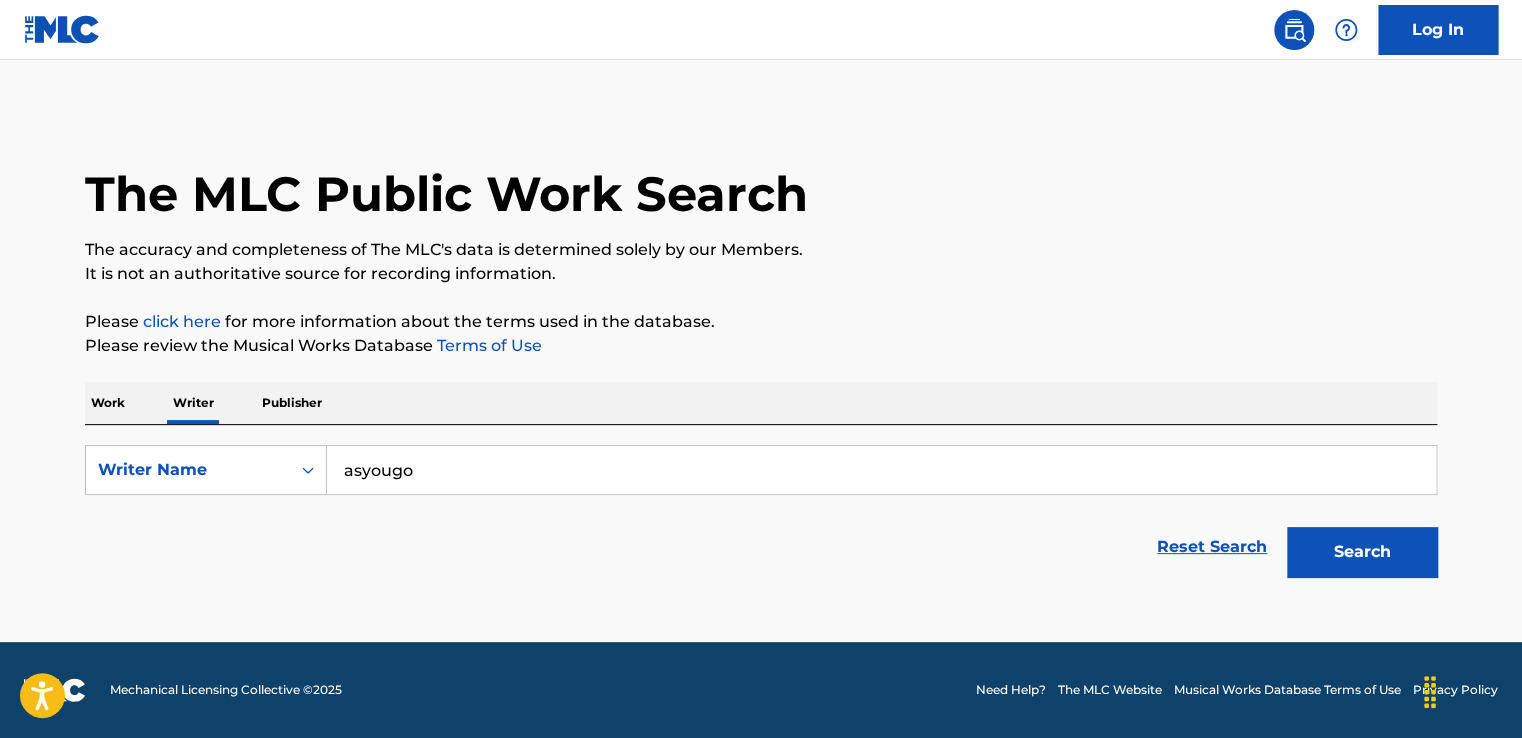 scroll, scrollTop: 0, scrollLeft: 0, axis: both 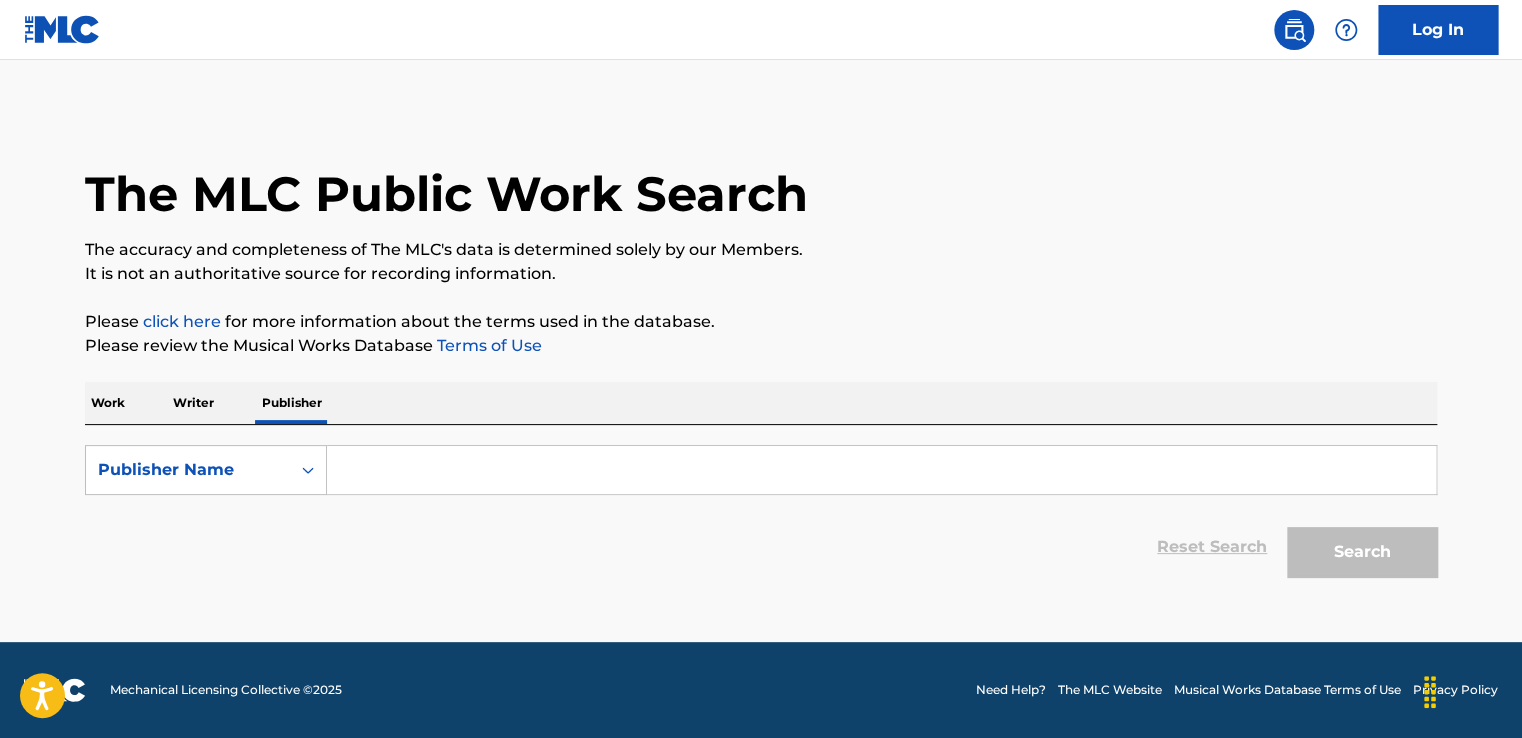 click at bounding box center (881, 470) 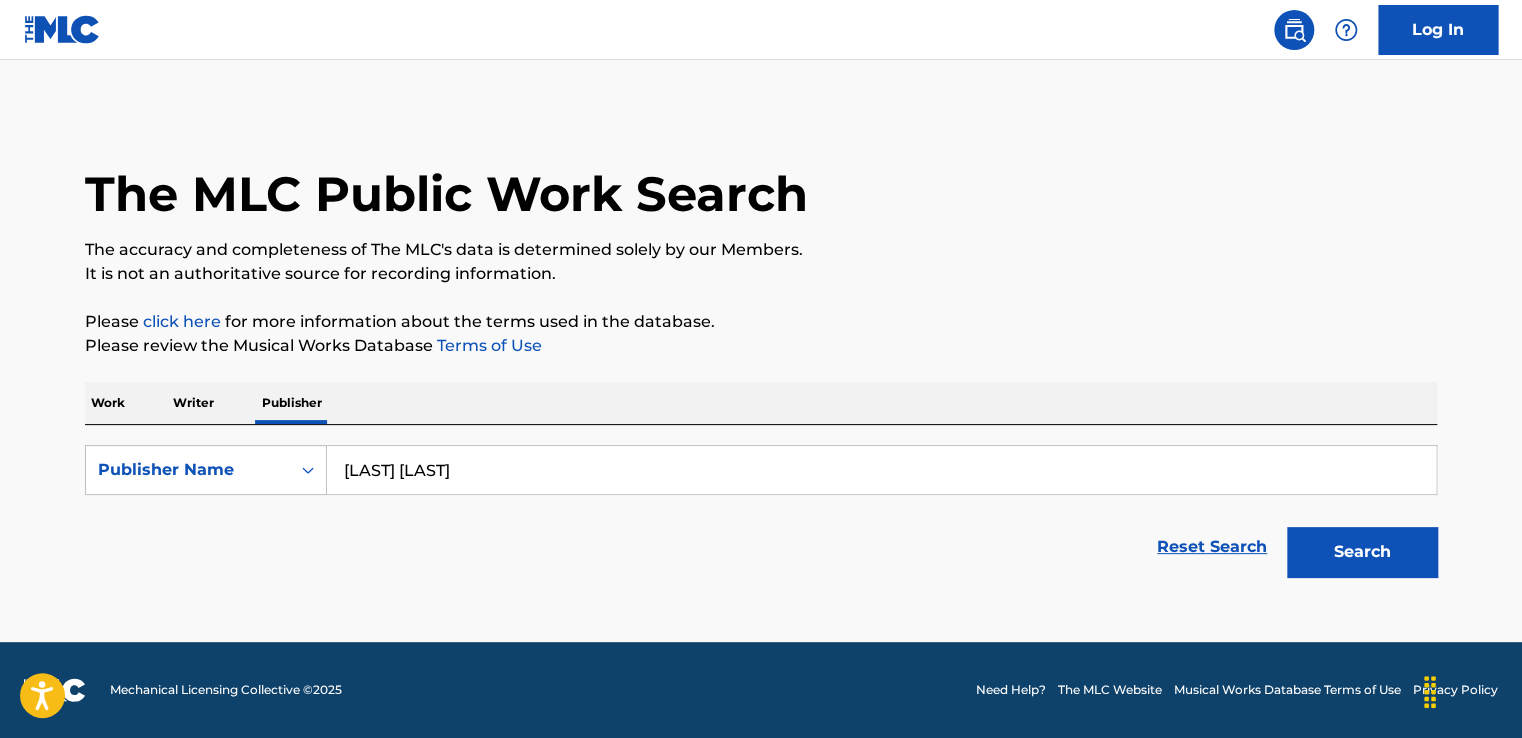 click on "Search" at bounding box center (1362, 552) 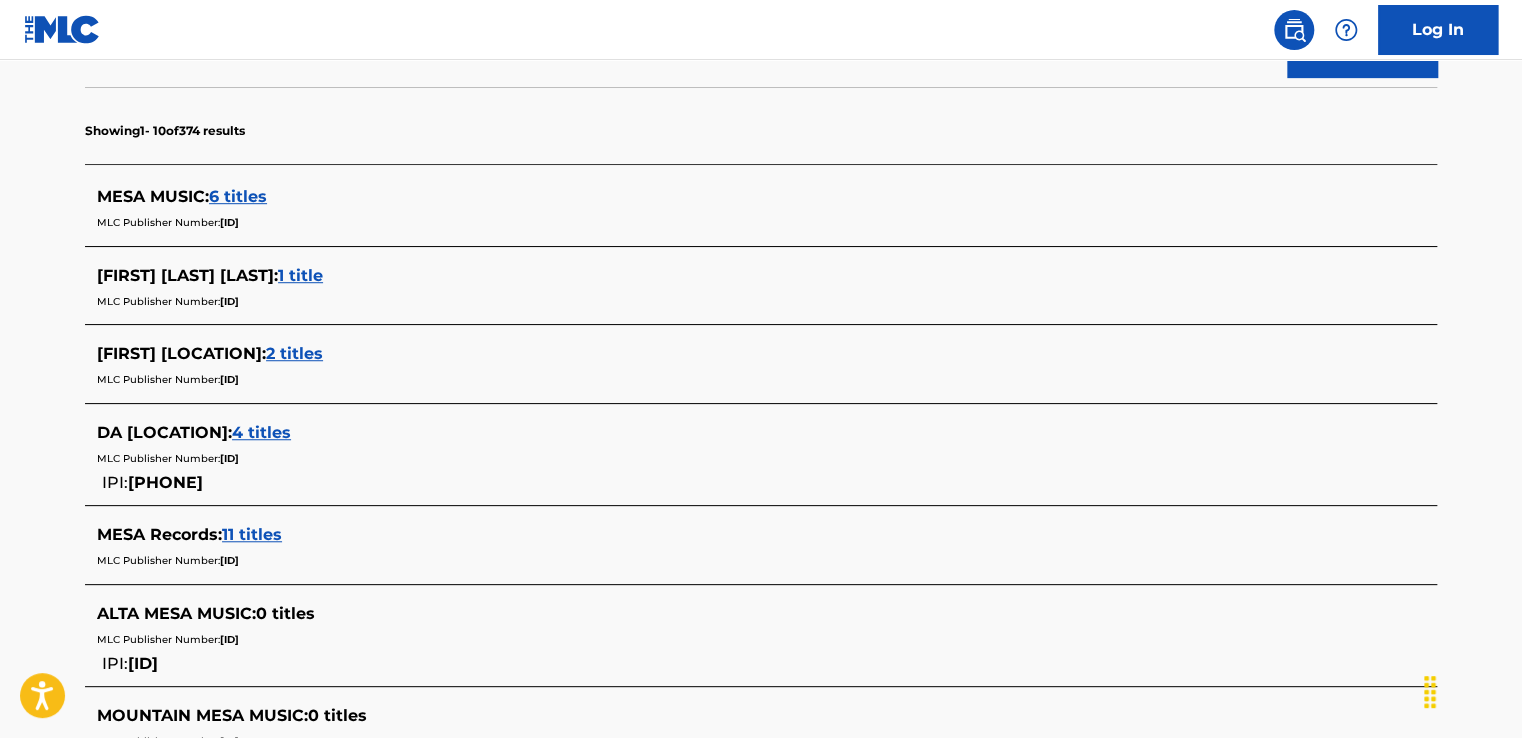 scroll, scrollTop: 0, scrollLeft: 0, axis: both 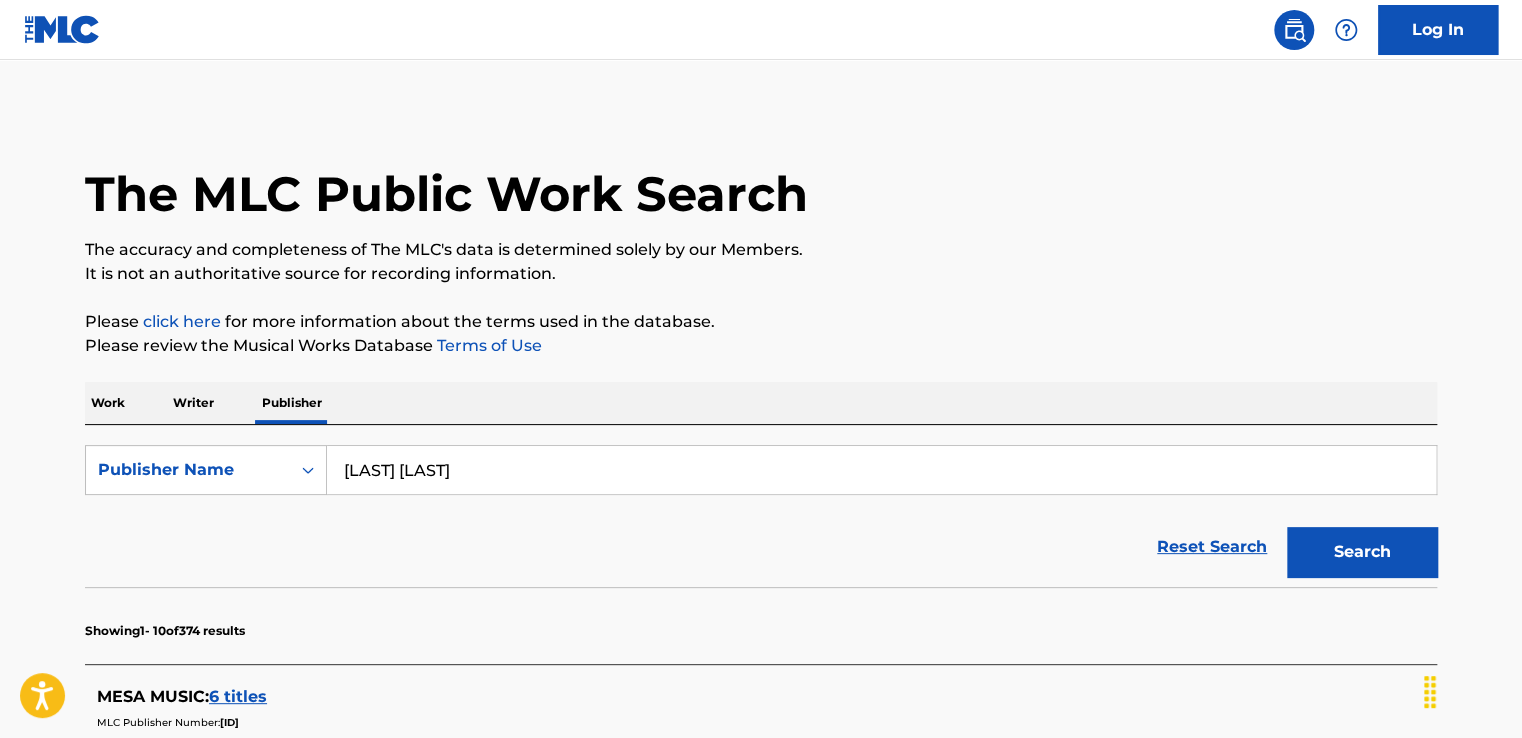 drag, startPoint x: 387, startPoint y: 470, endPoint x: 559, endPoint y: 482, distance: 172.41809 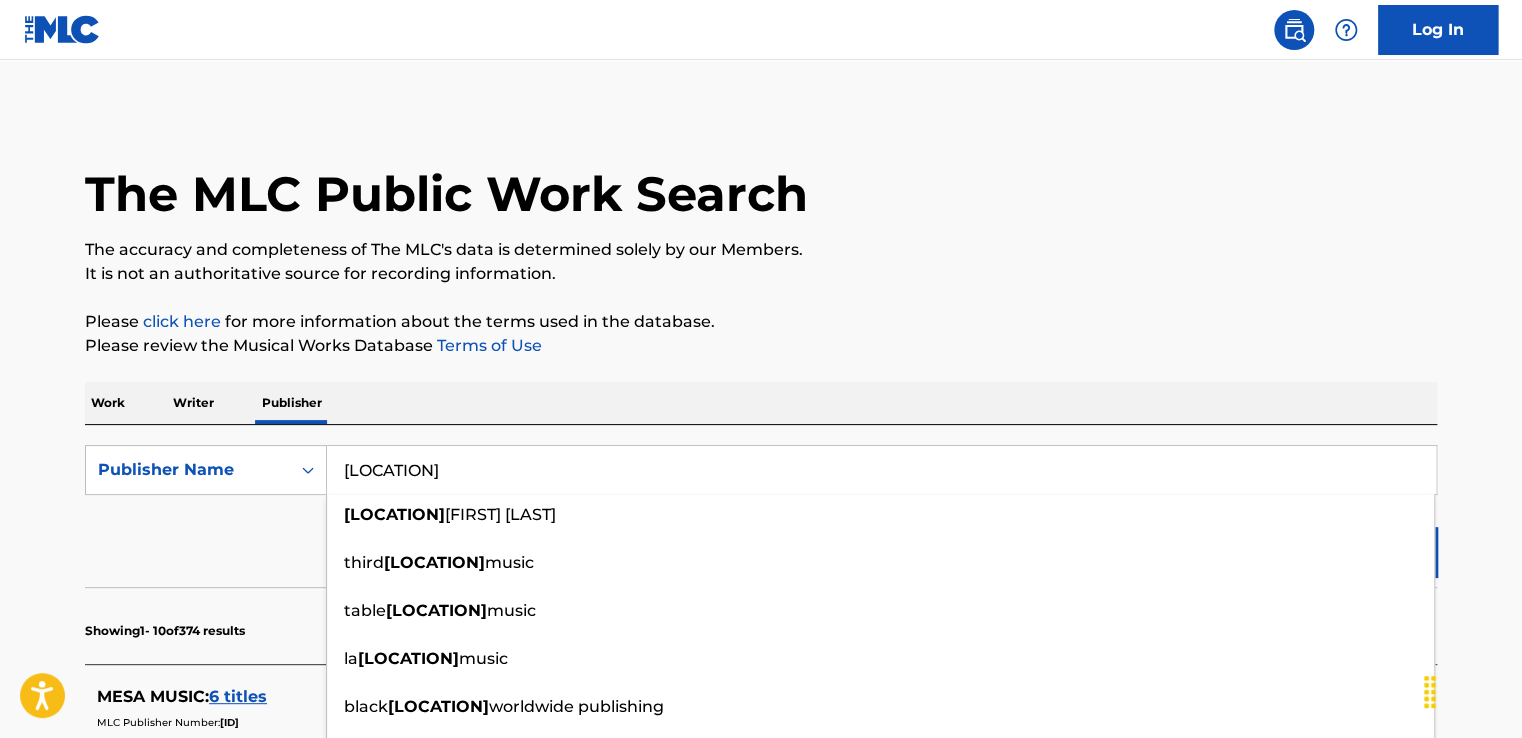 type on "[LOCATION]" 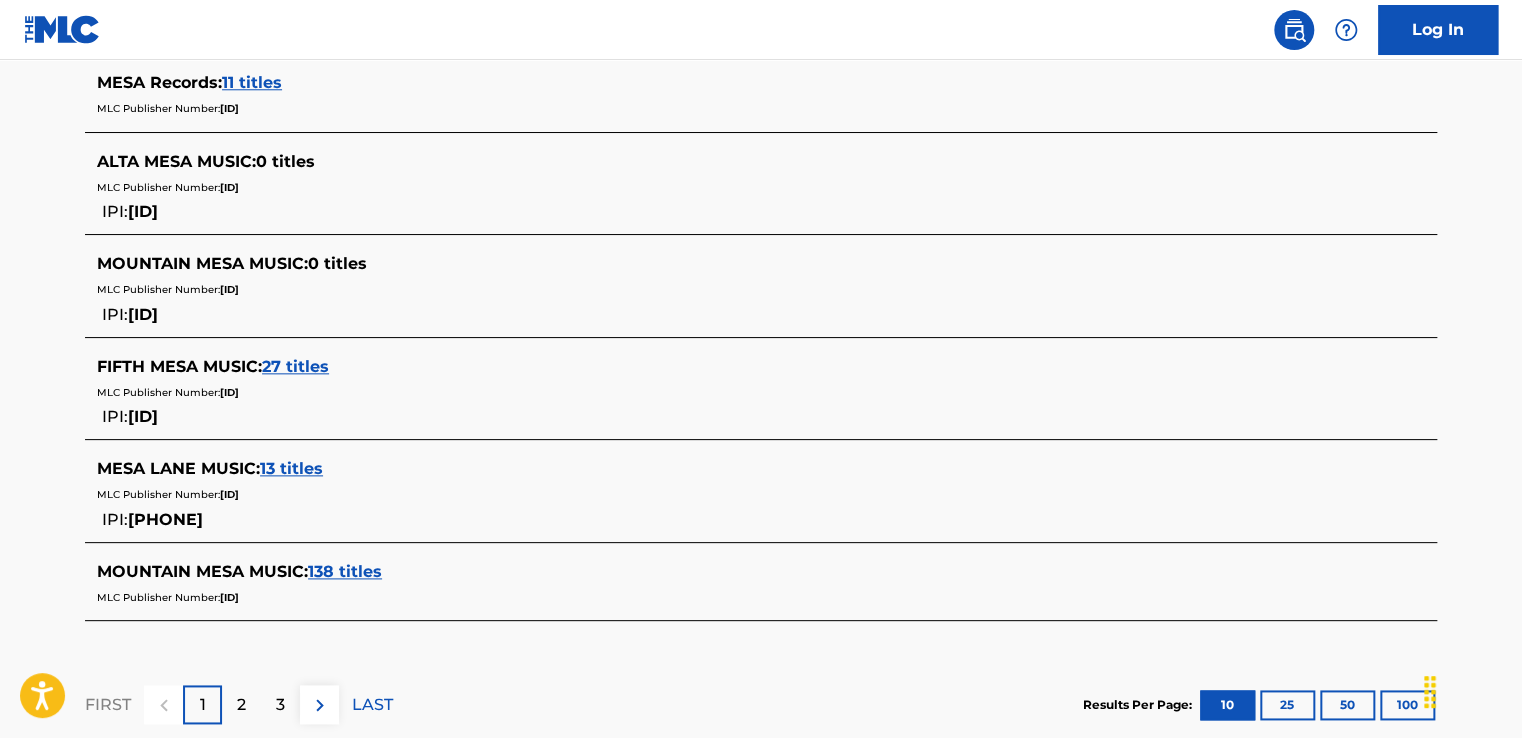 scroll, scrollTop: 1000, scrollLeft: 0, axis: vertical 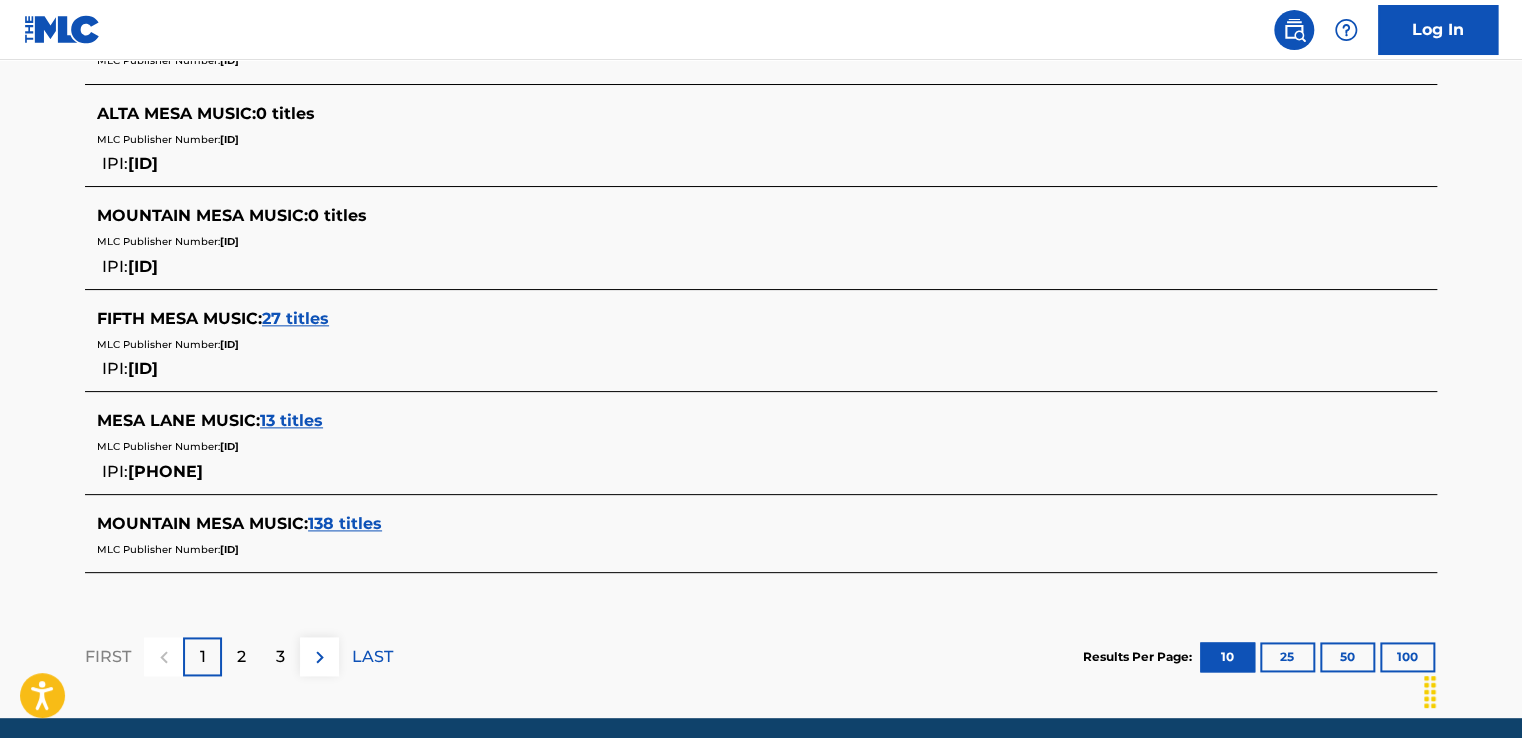 click on "2" at bounding box center (241, 657) 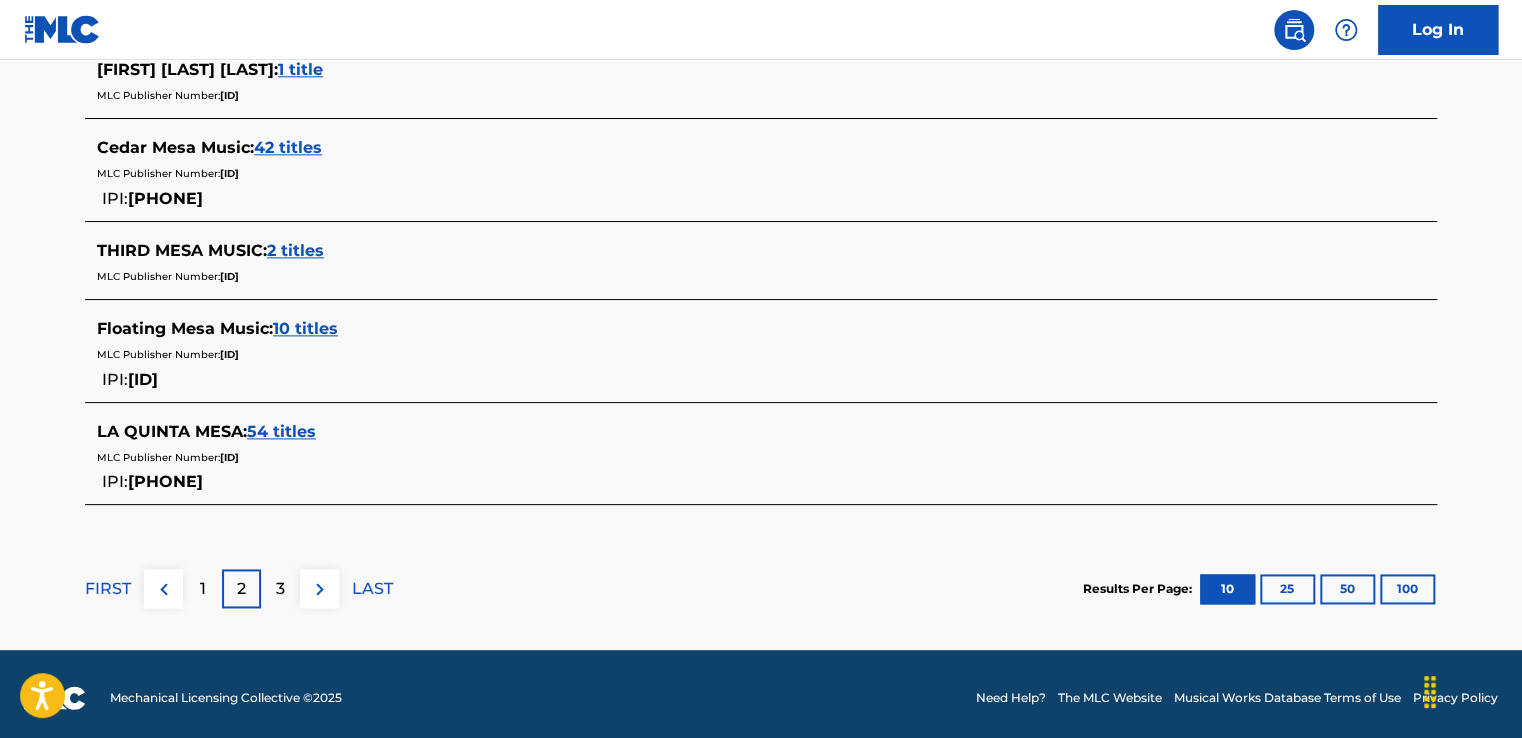 scroll, scrollTop: 1096, scrollLeft: 0, axis: vertical 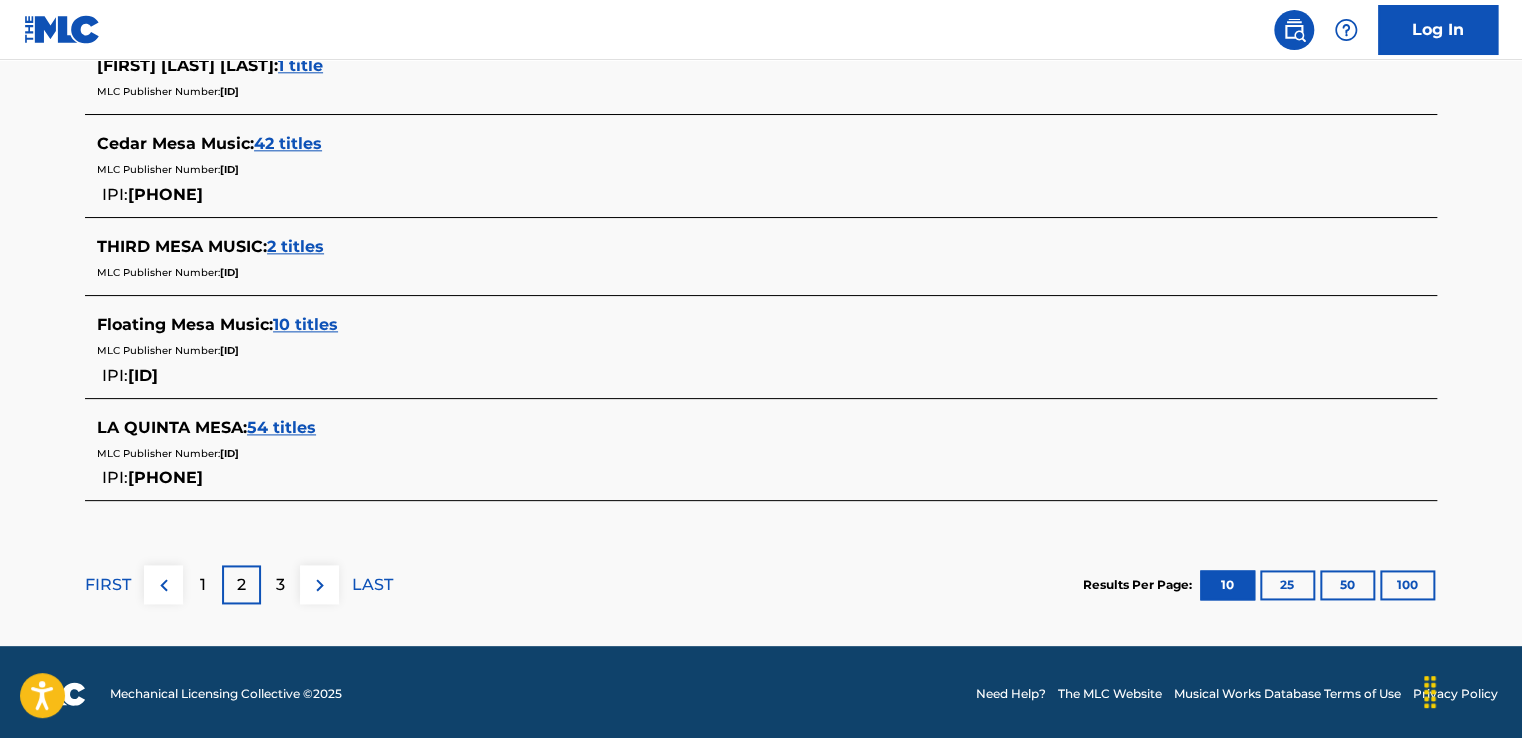 click on "3" at bounding box center [280, 584] 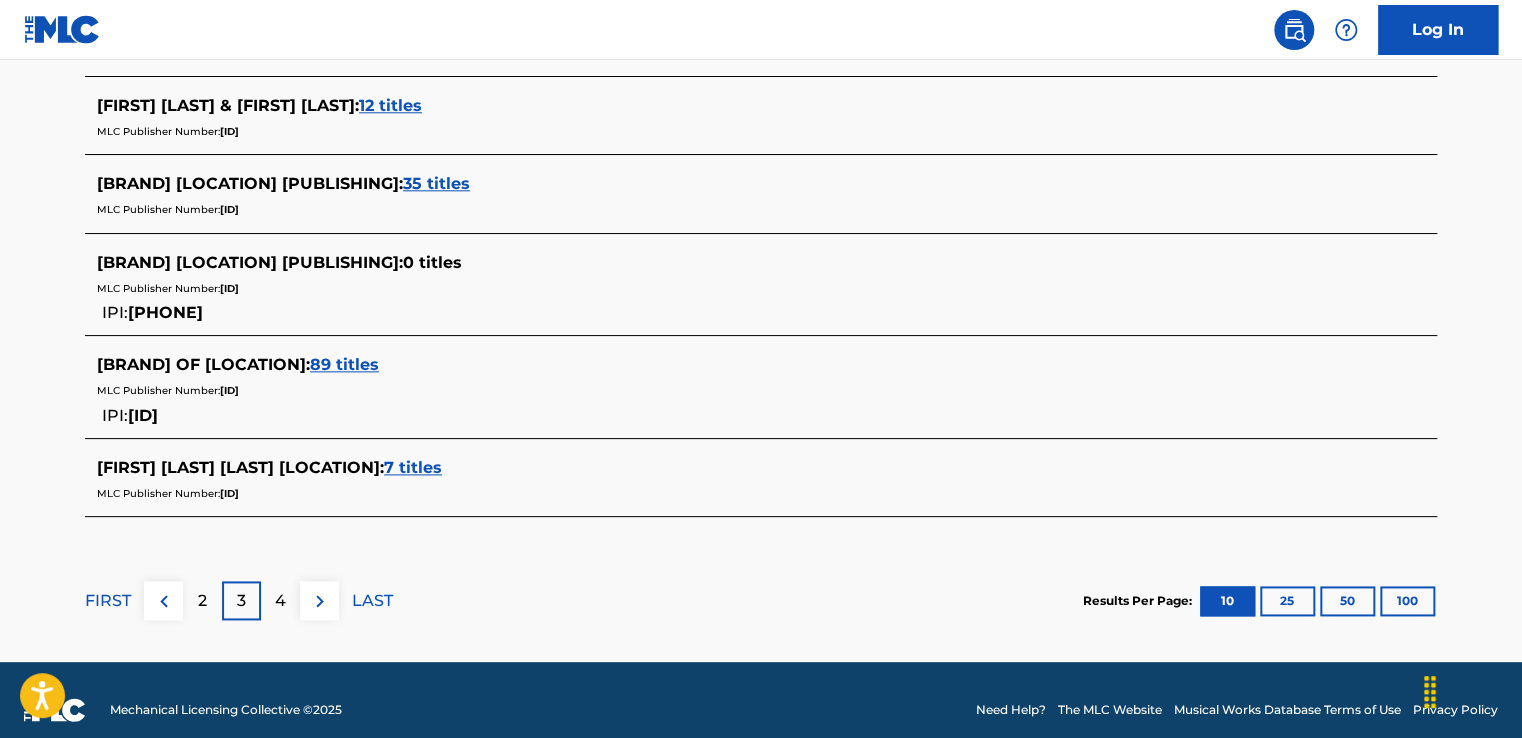 scroll, scrollTop: 1048, scrollLeft: 0, axis: vertical 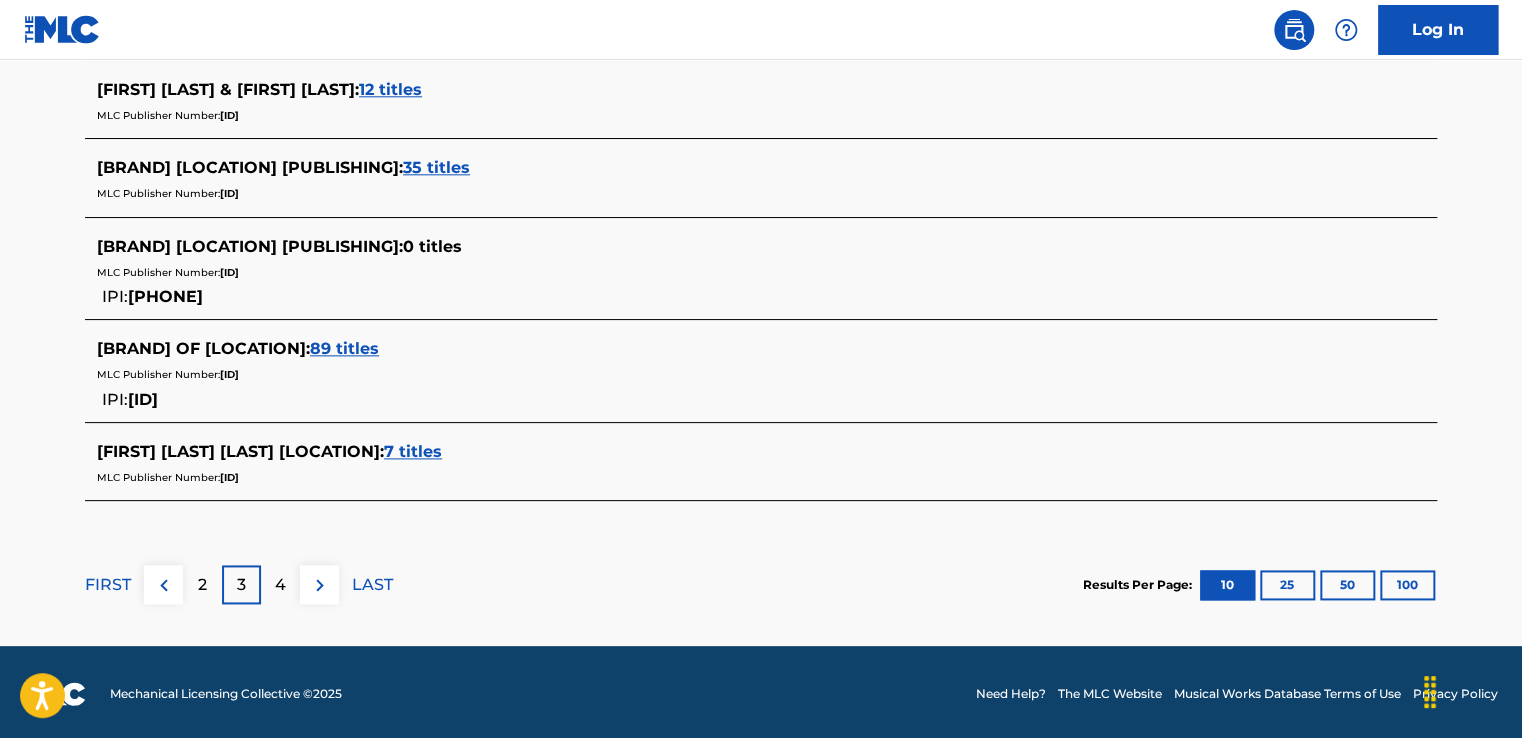 click at bounding box center (320, 585) 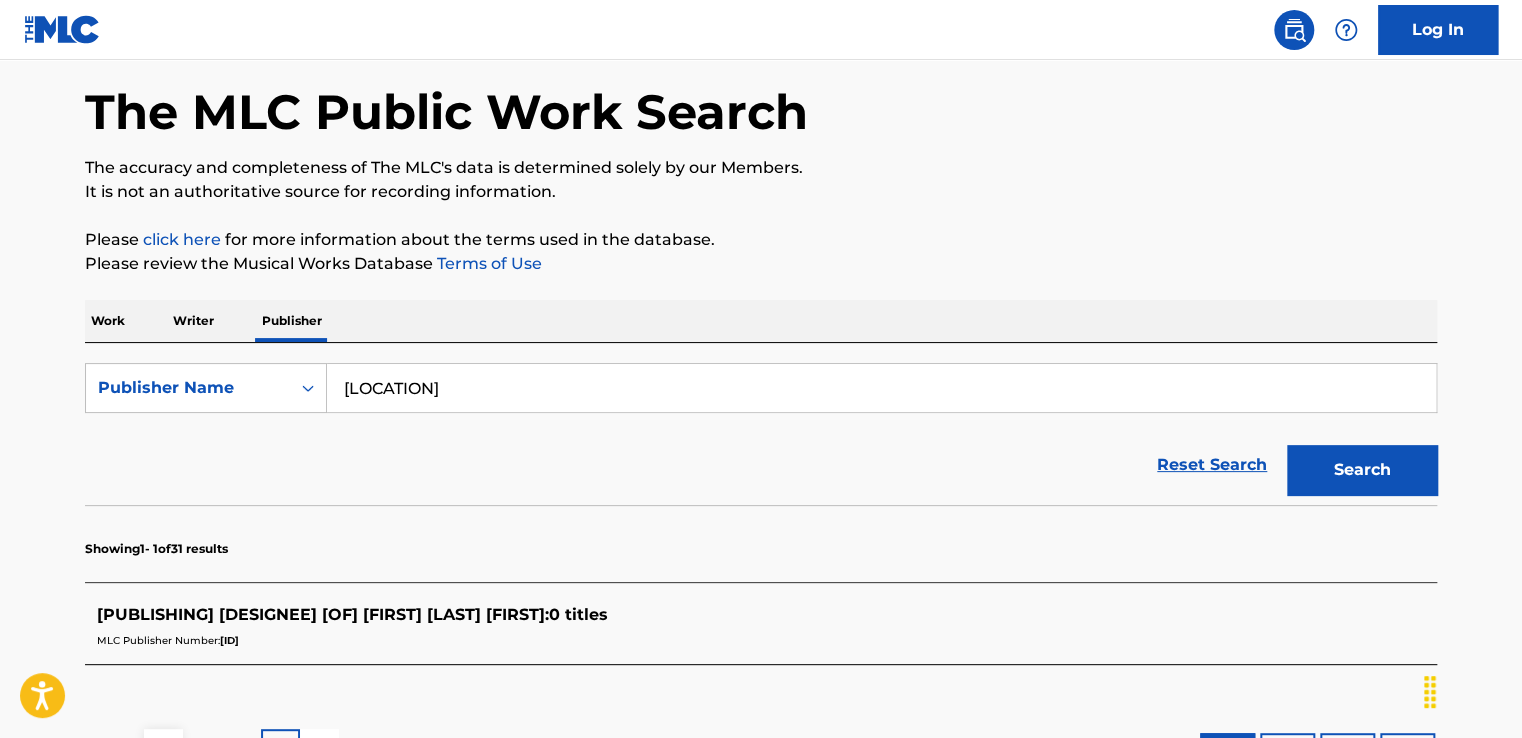 scroll, scrollTop: 248, scrollLeft: 0, axis: vertical 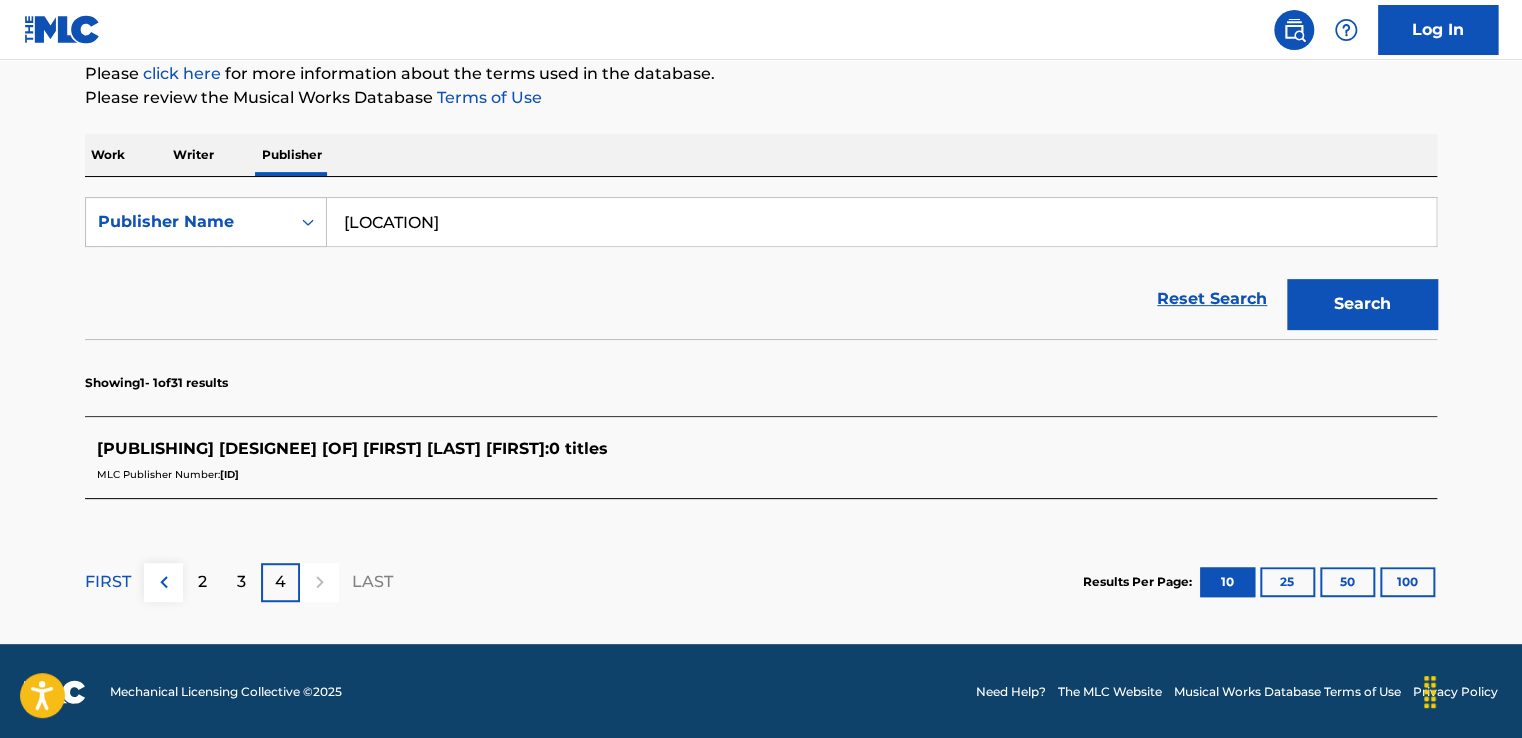 click on "Work" at bounding box center [108, 155] 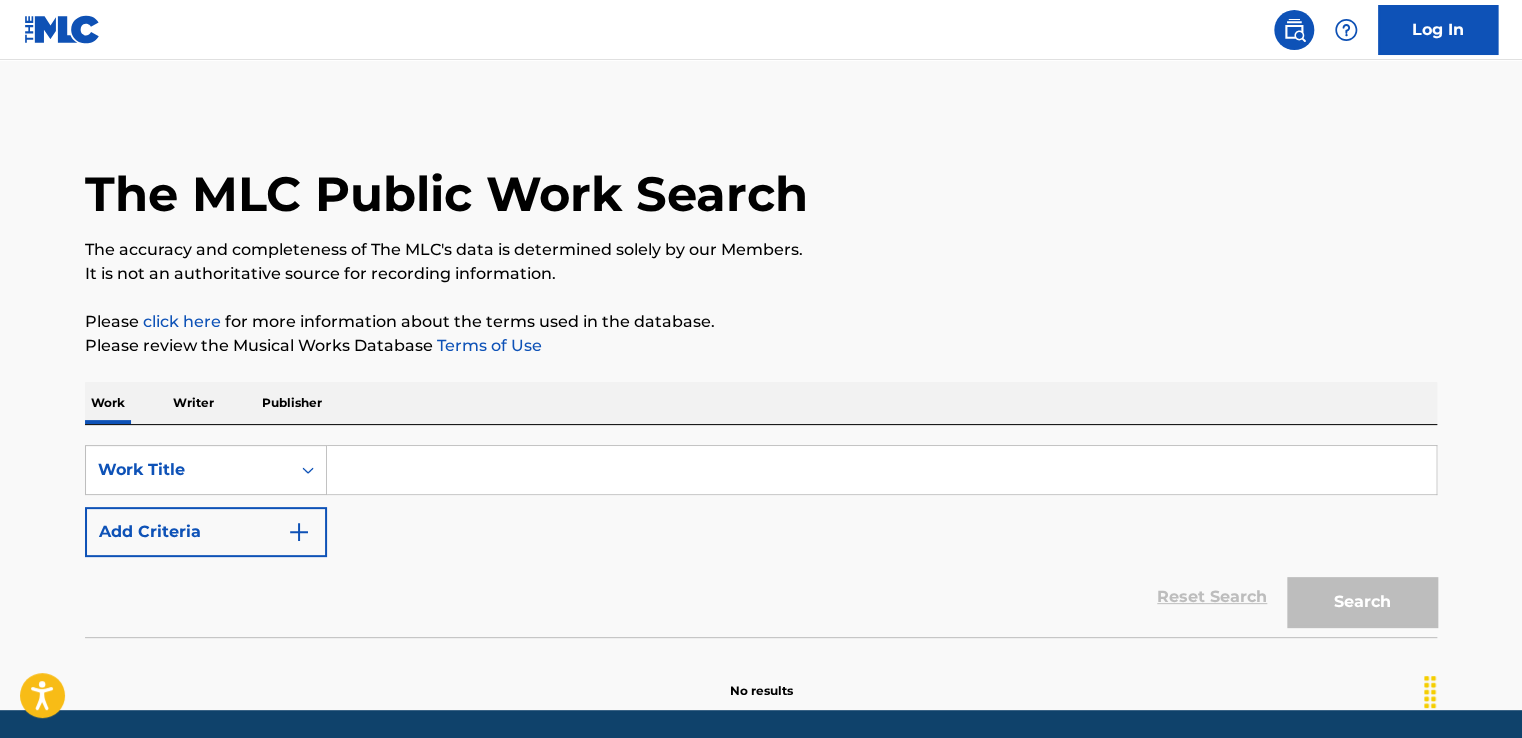 click at bounding box center (881, 470) 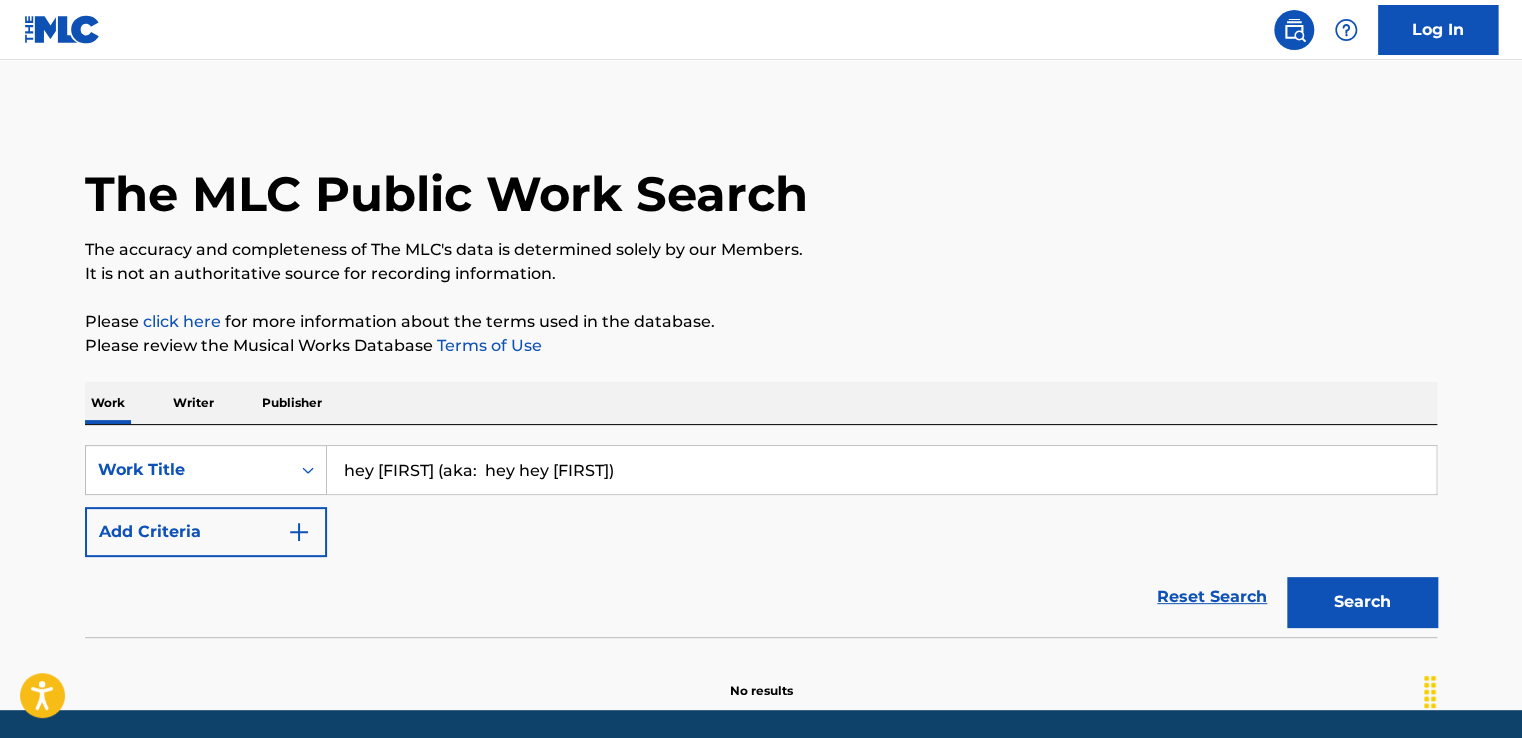 drag, startPoint x: 338, startPoint y: 465, endPoint x: 756, endPoint y: 462, distance: 418.01077 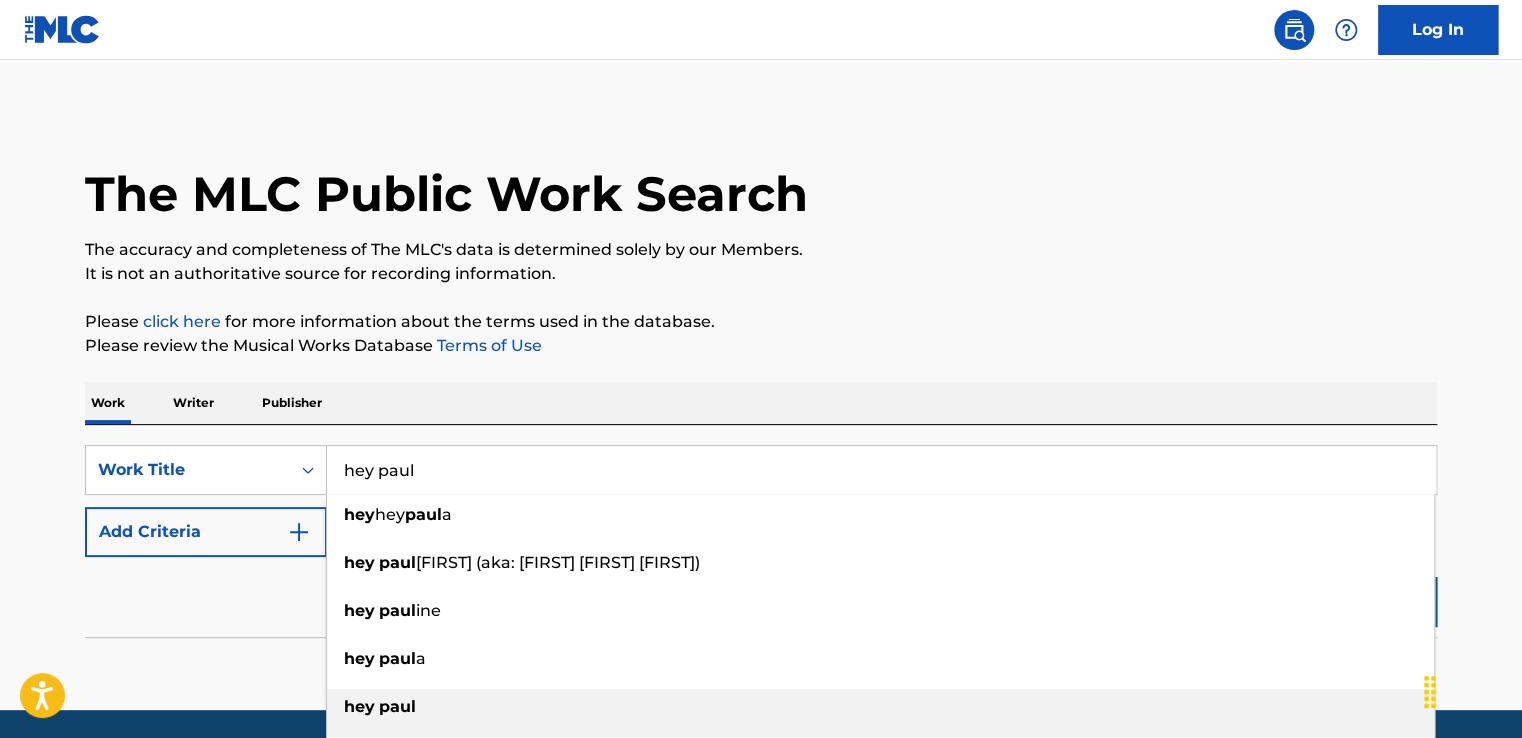 click on "hey   [FIRST]" at bounding box center (880, 707) 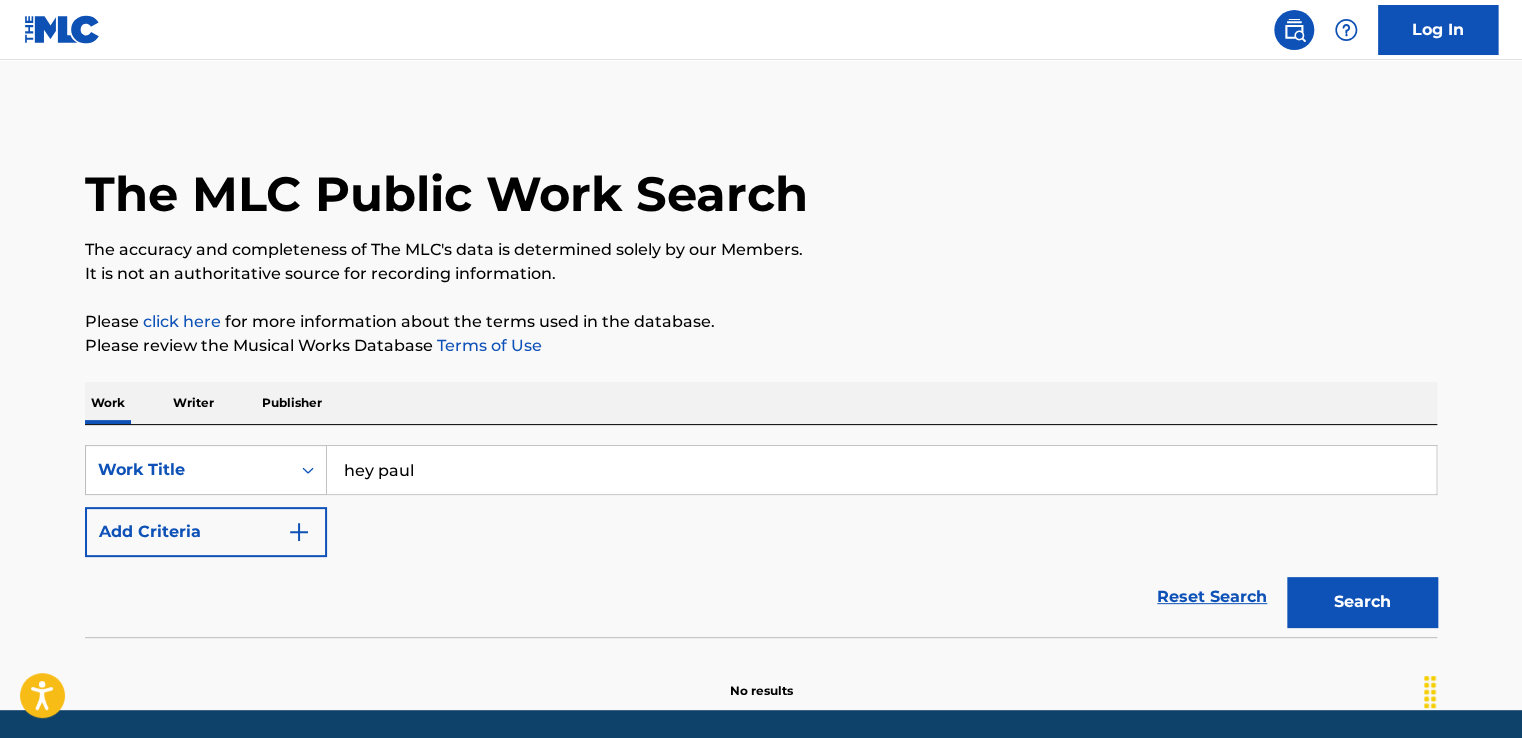 click on "Search" at bounding box center [1362, 602] 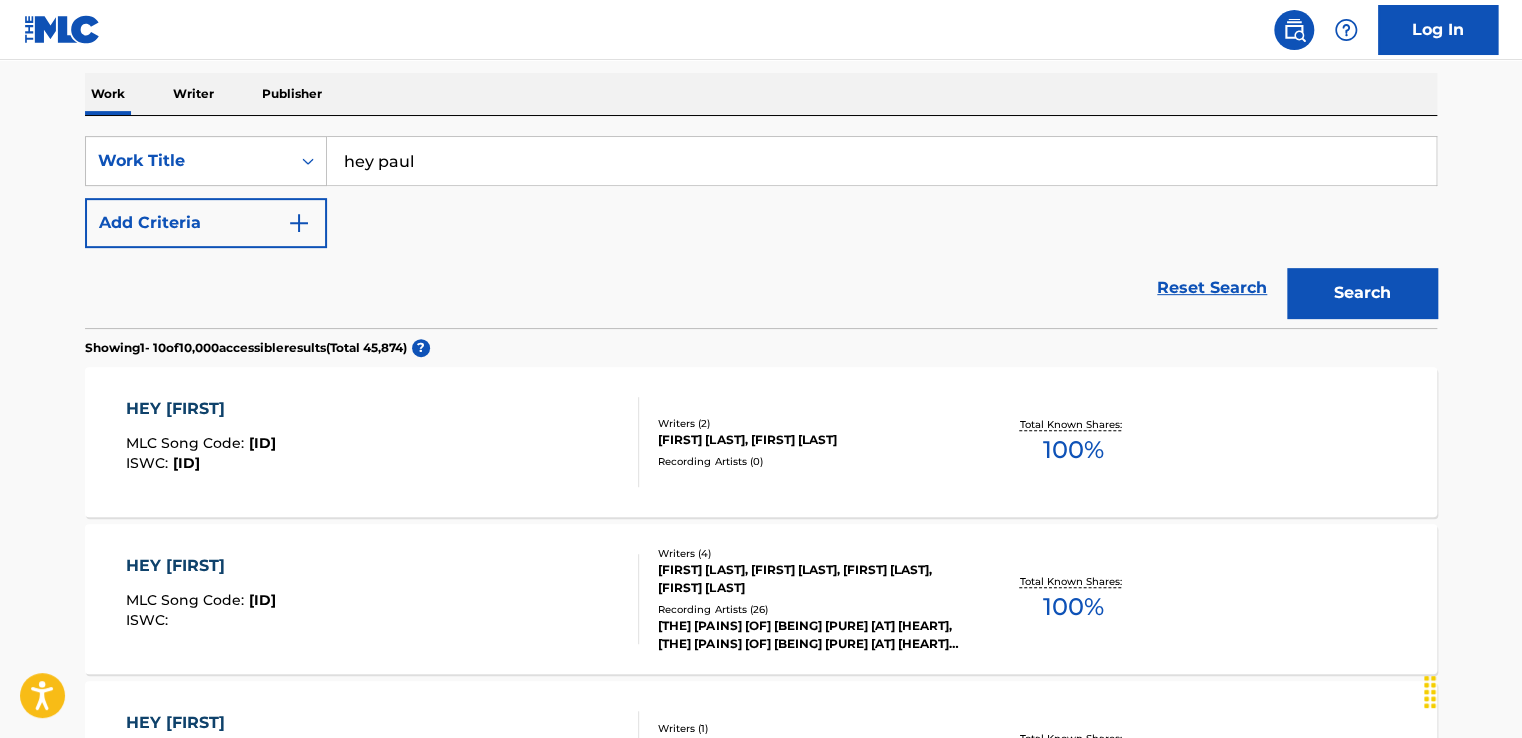 scroll, scrollTop: 209, scrollLeft: 0, axis: vertical 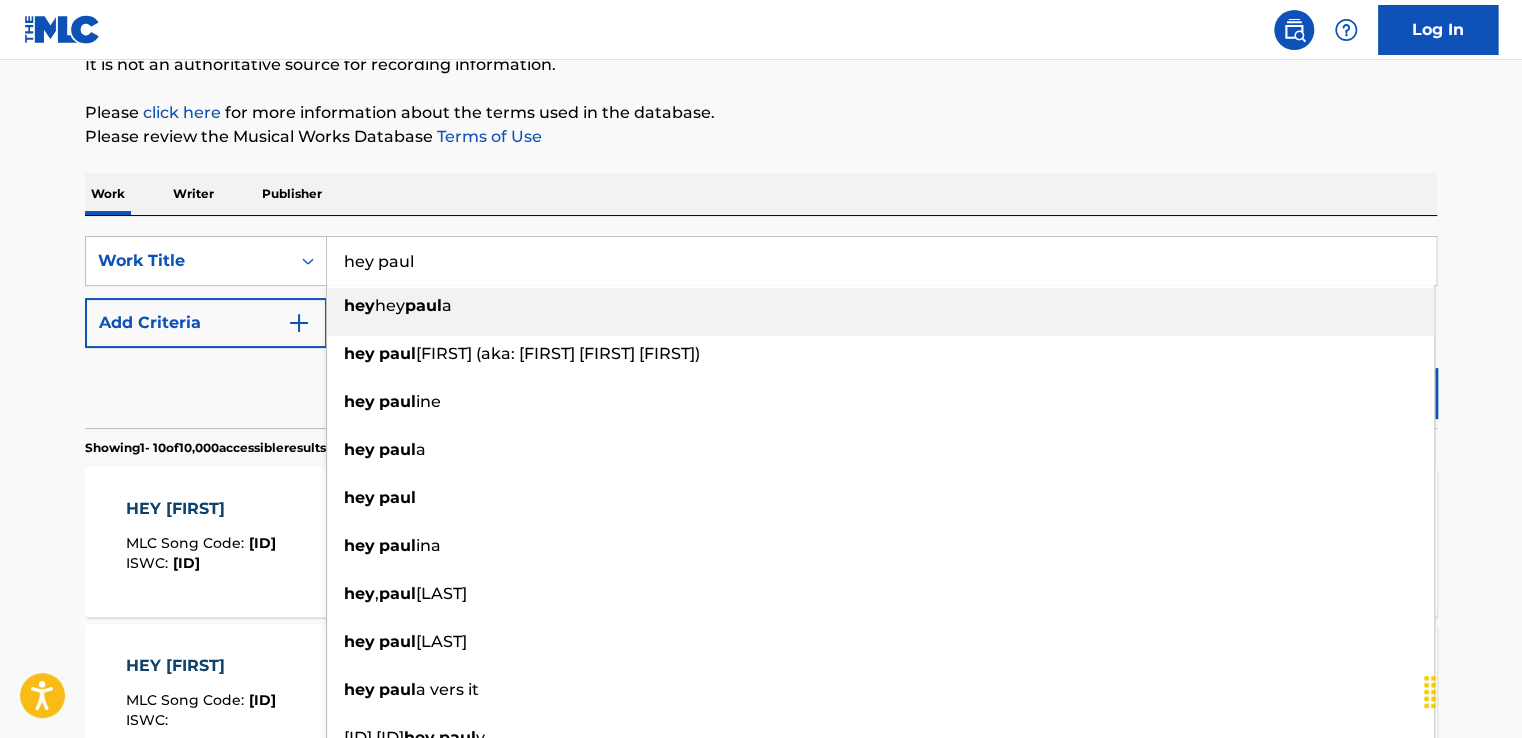 drag, startPoint x: 344, startPoint y: 256, endPoint x: 583, endPoint y: 251, distance: 239.05229 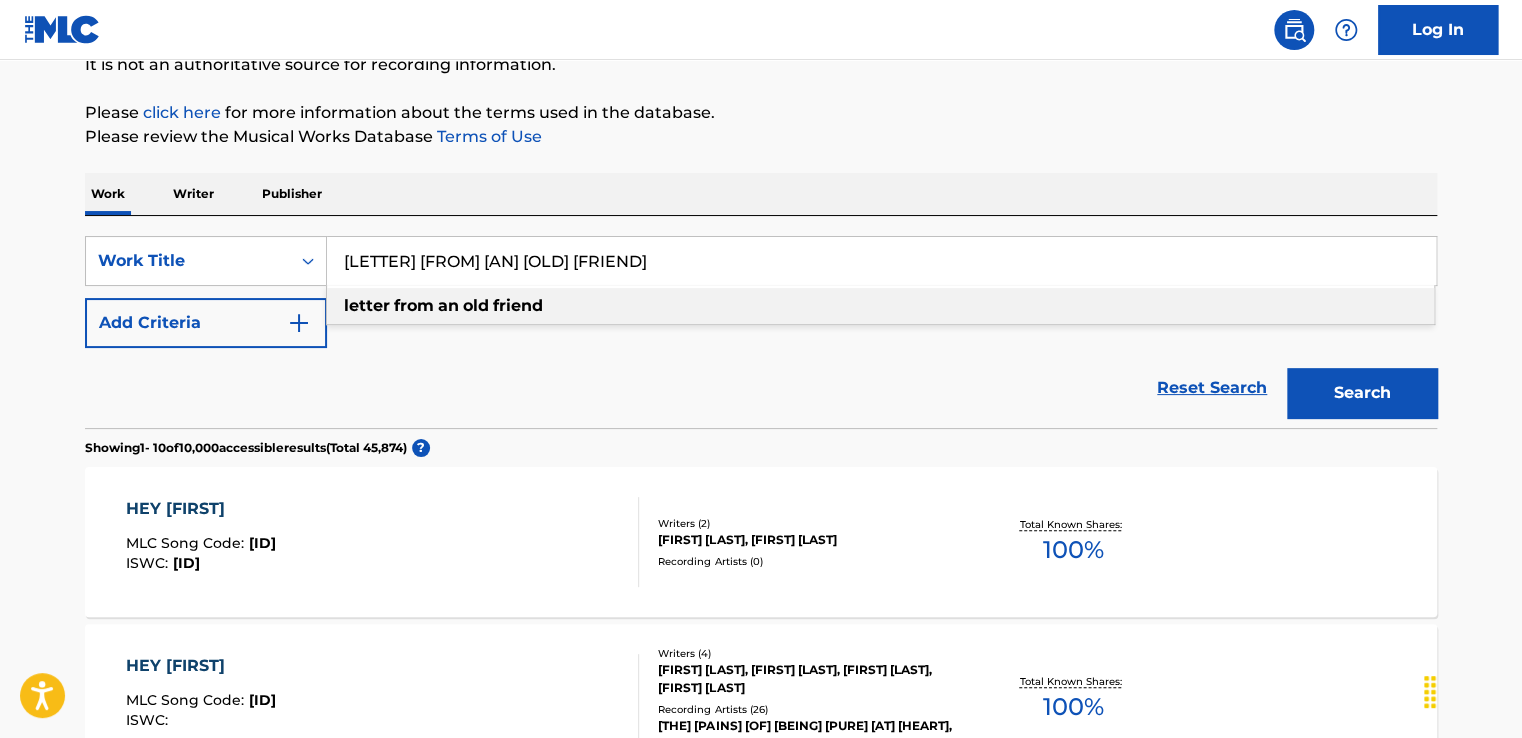 type on "[LETTER] [FROM] [AN] [OLD] [FRIEND]" 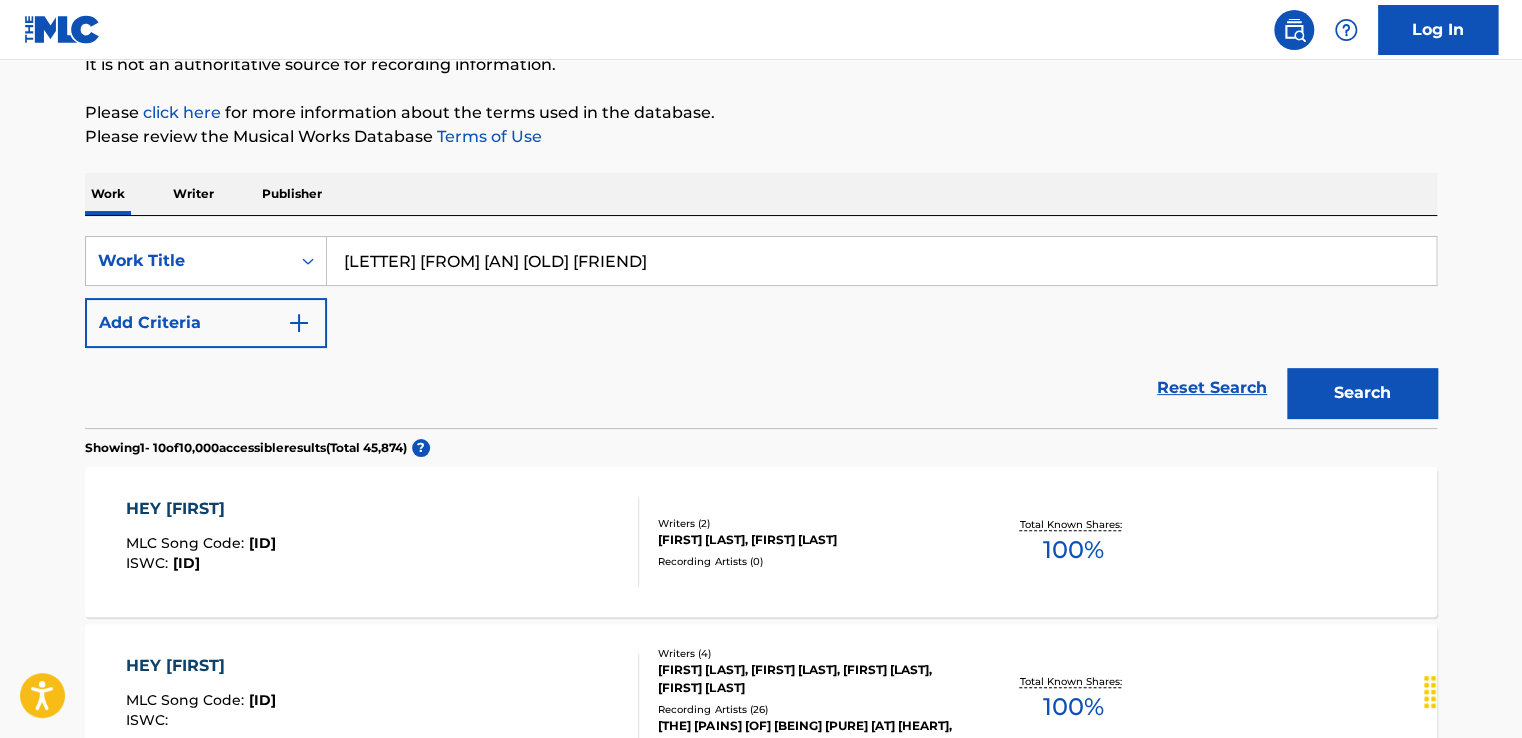 click on "Search" at bounding box center [1362, 393] 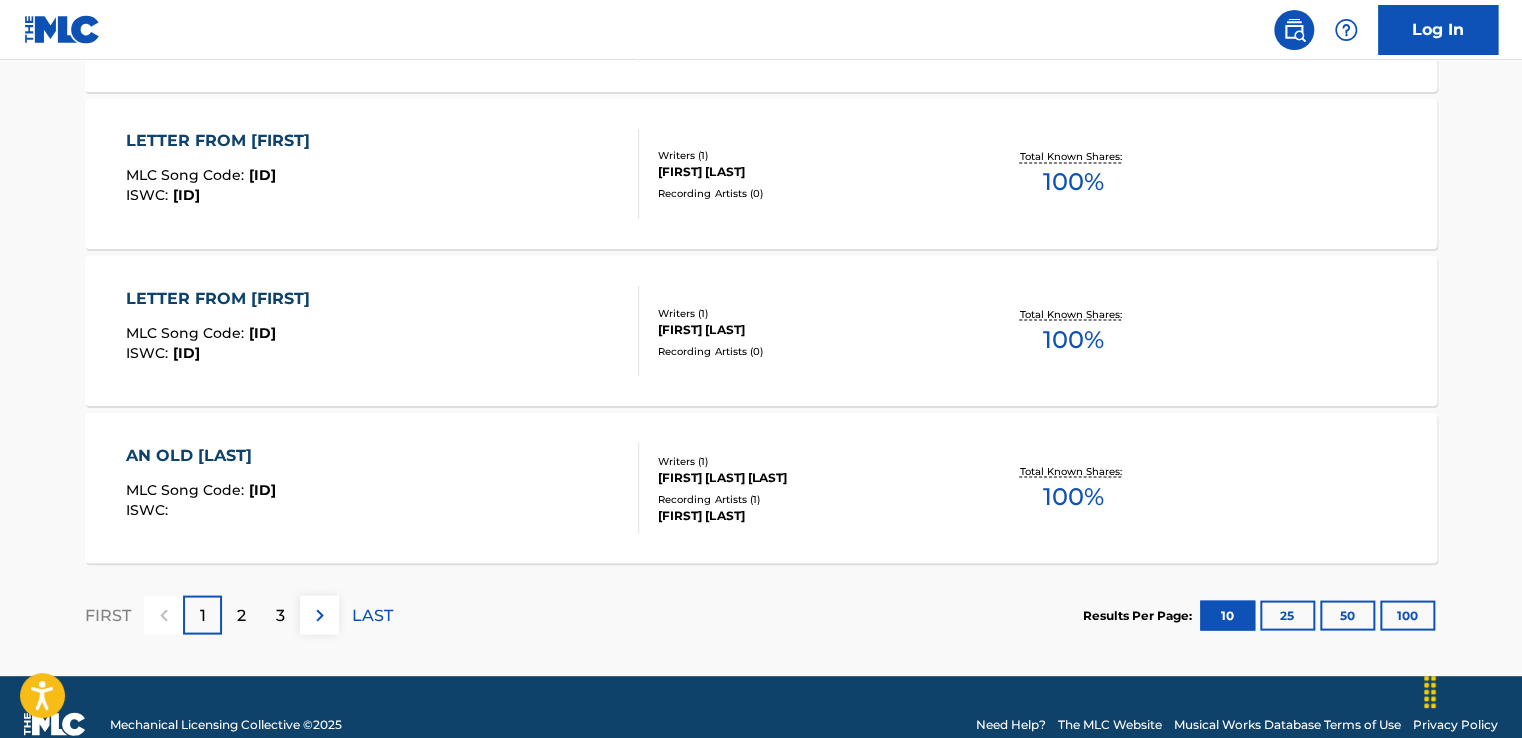 scroll, scrollTop: 1709, scrollLeft: 0, axis: vertical 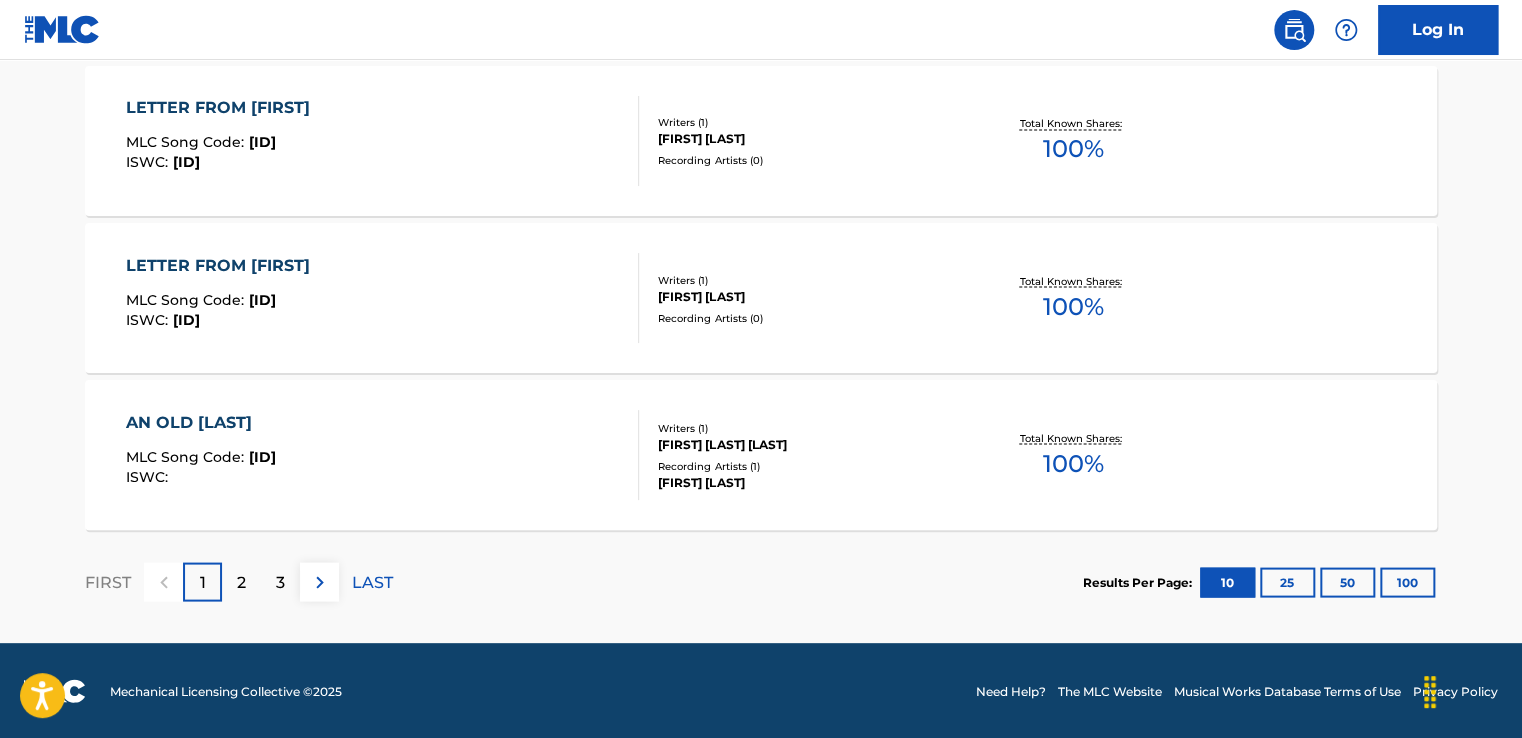 click on "2" at bounding box center [241, 581] 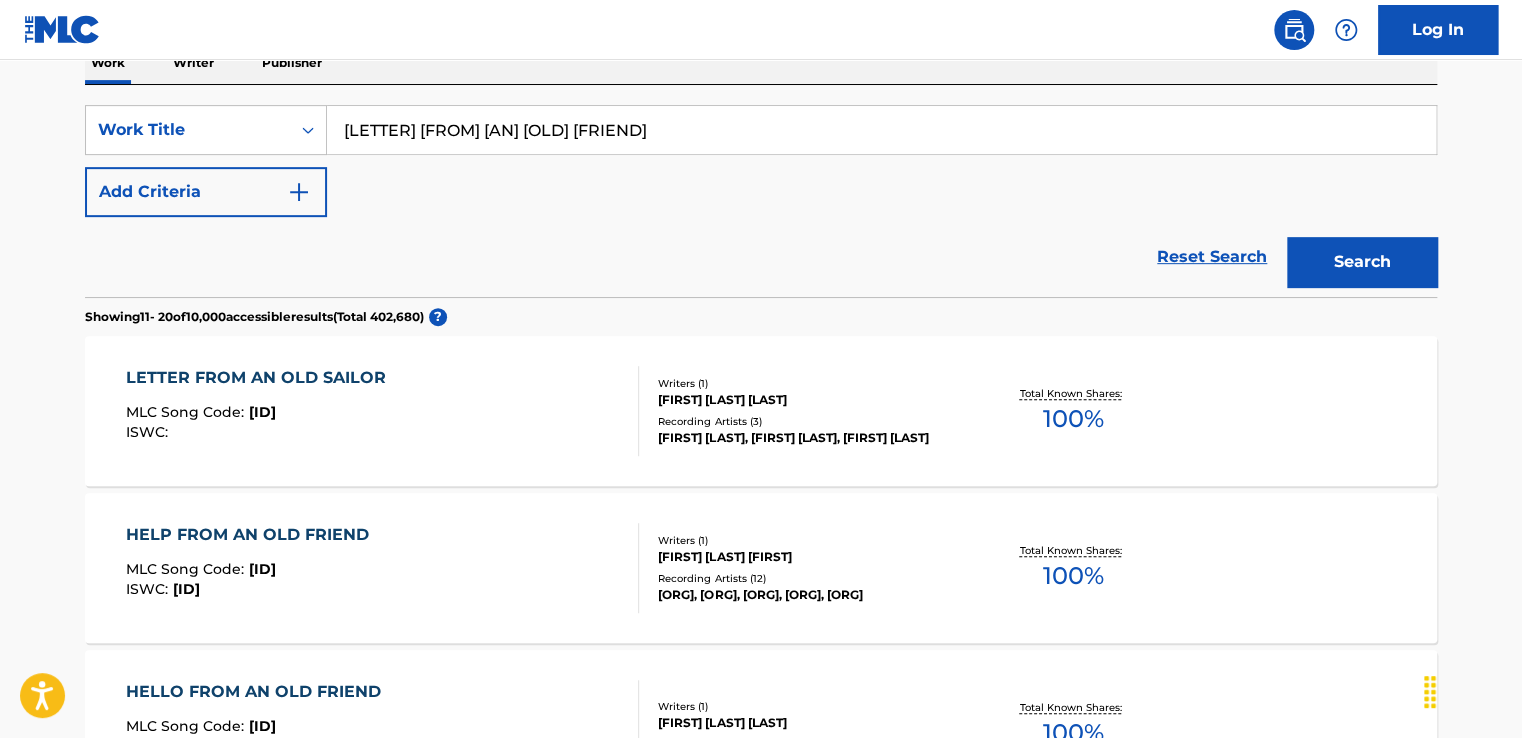 scroll, scrollTop: 309, scrollLeft: 0, axis: vertical 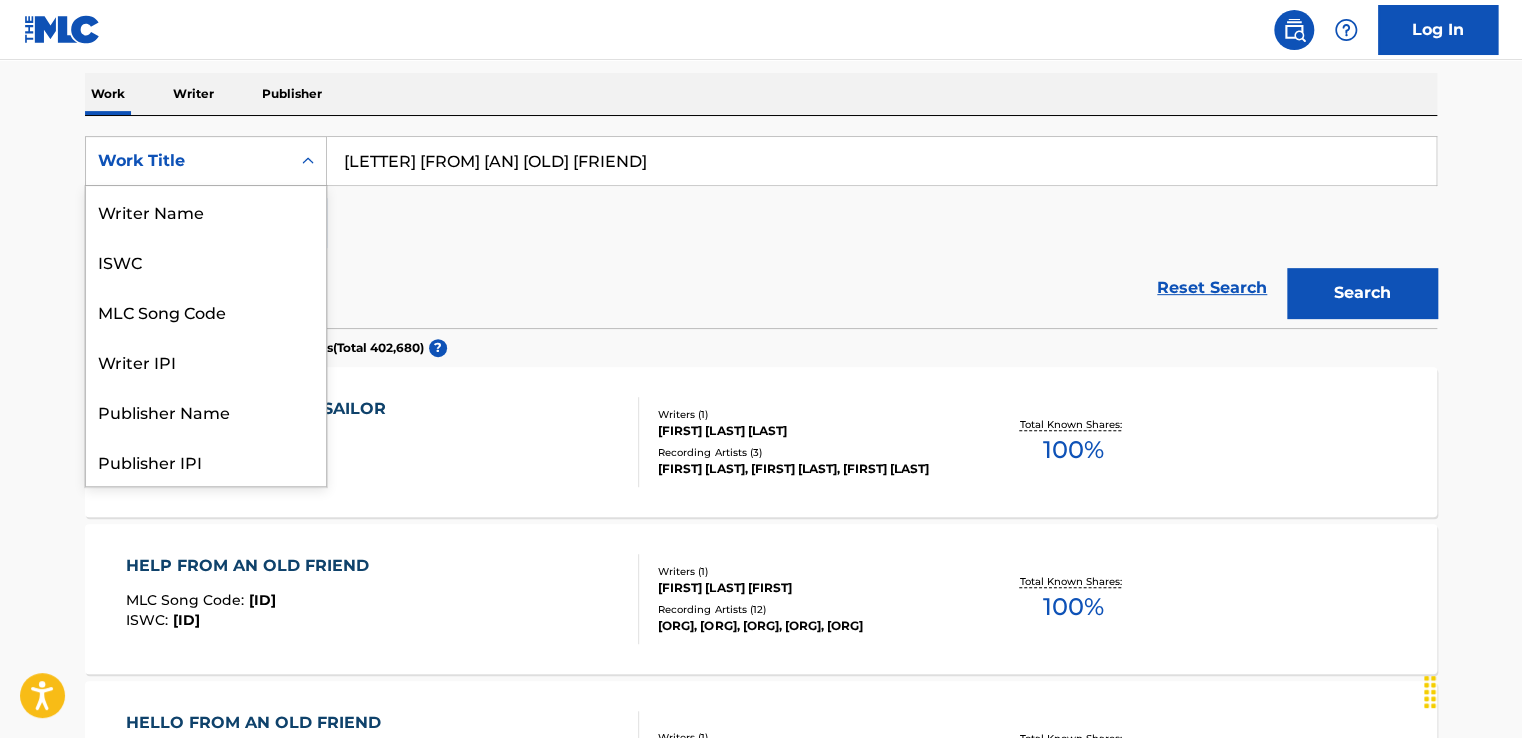 click 